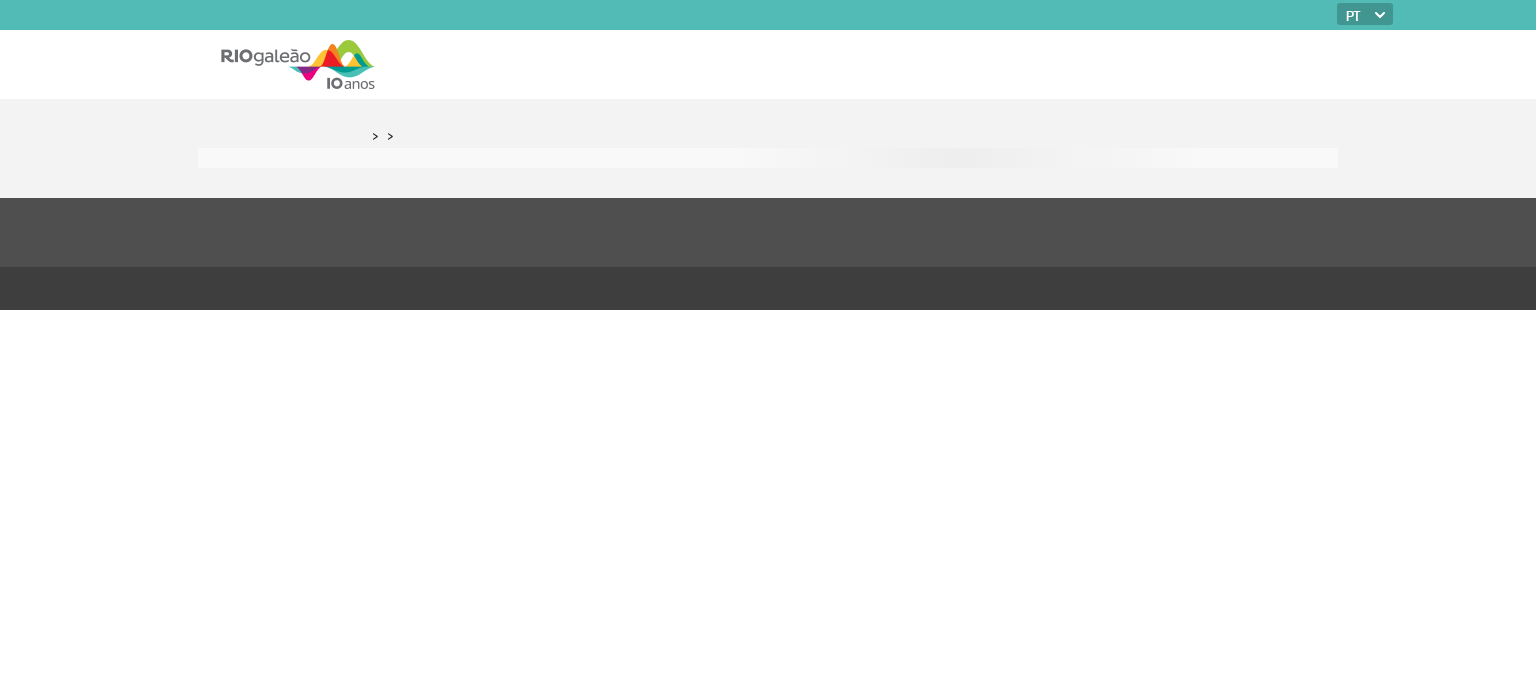 scroll, scrollTop: 0, scrollLeft: 0, axis: both 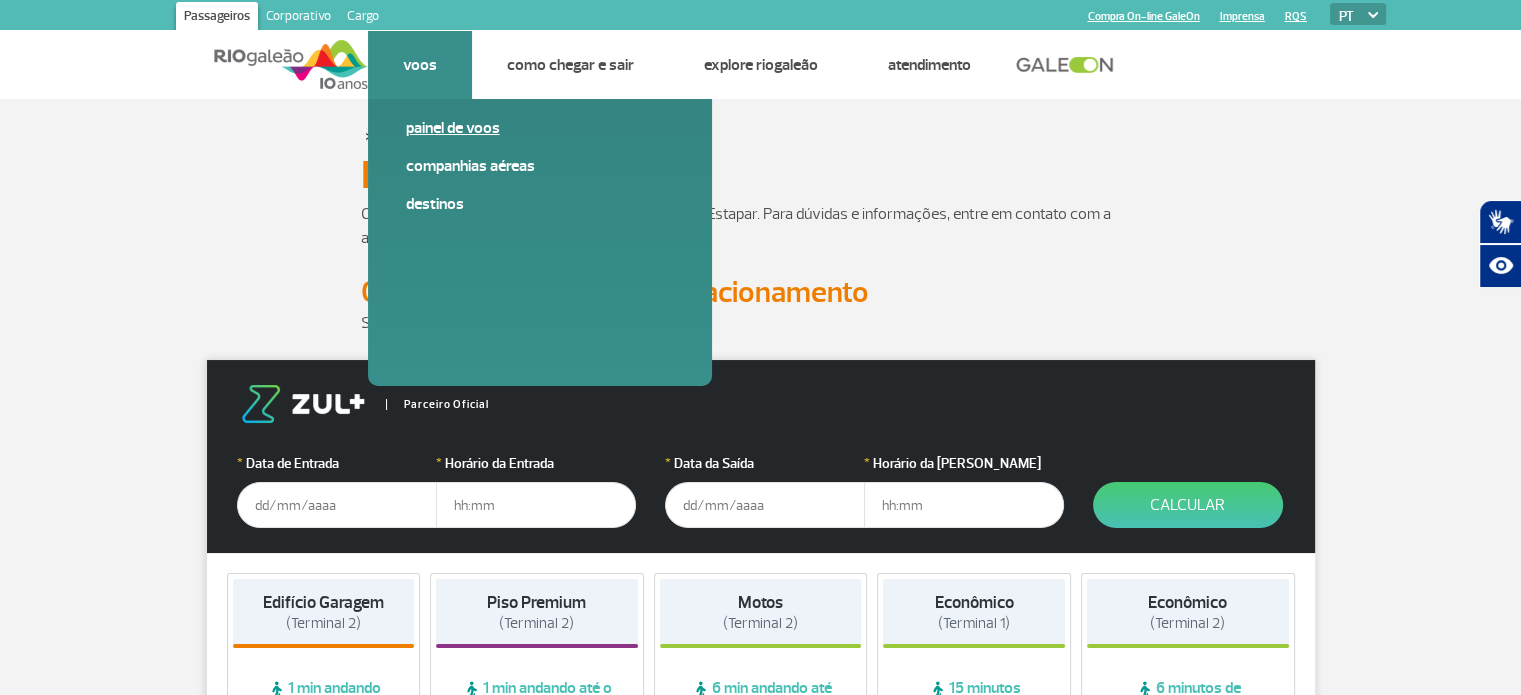 click on "Painel de voos" at bounding box center [540, 128] 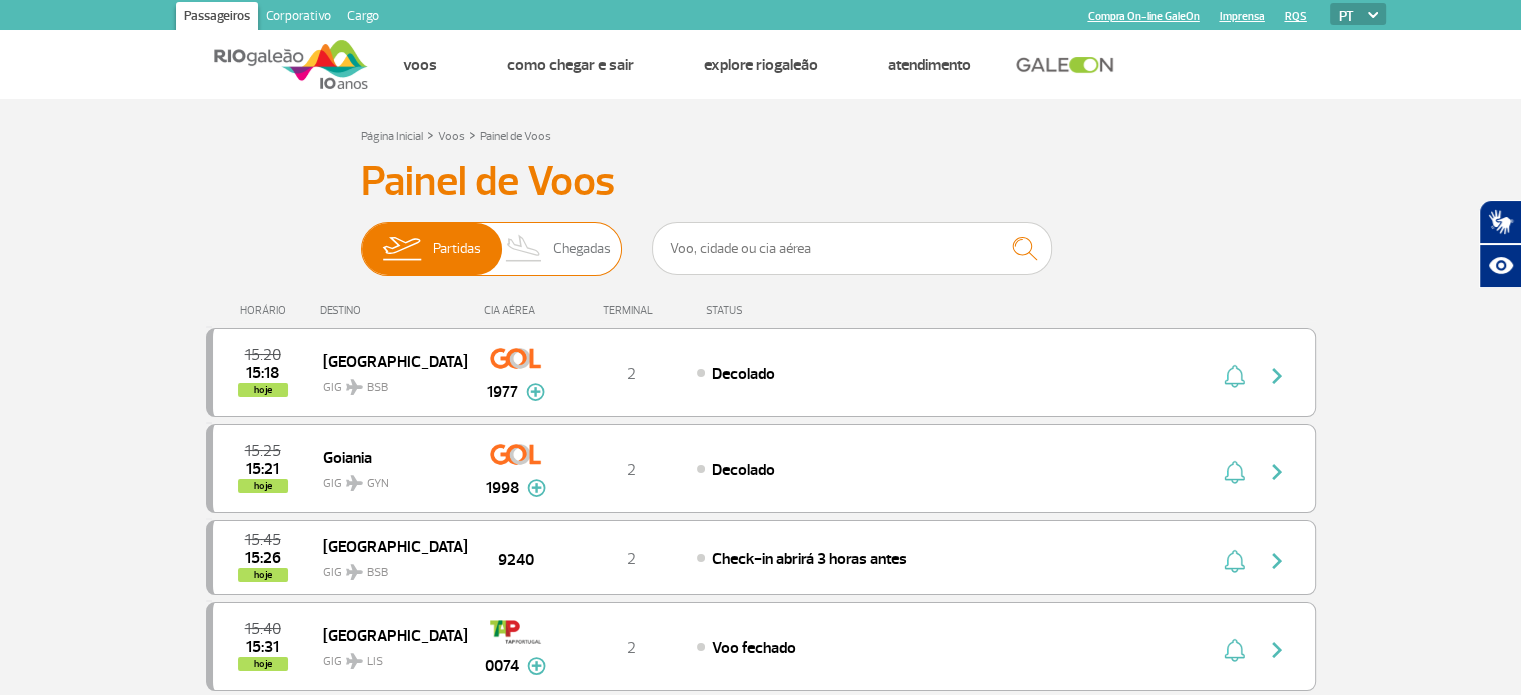 click on "Chegadas" at bounding box center (582, 249) 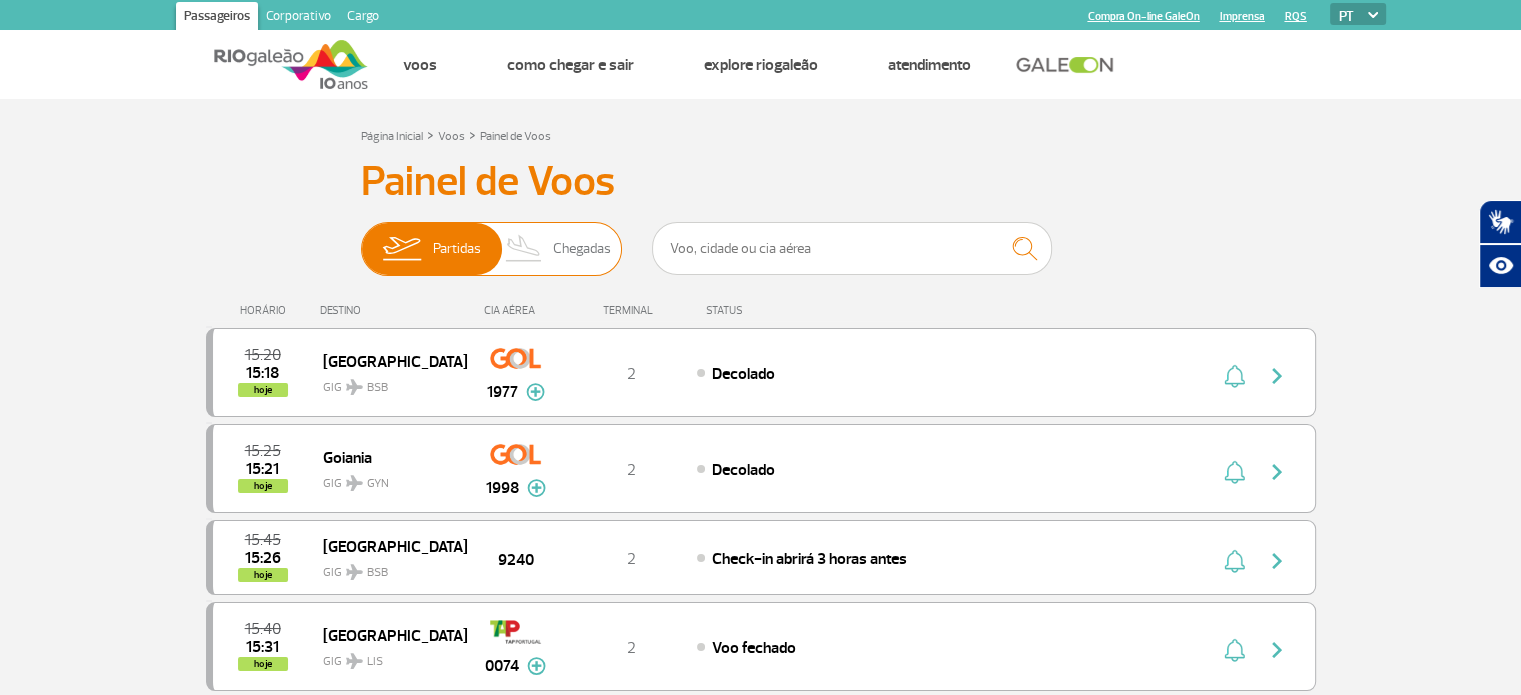 click on "Partidas   Chegadas" at bounding box center (361, 239) 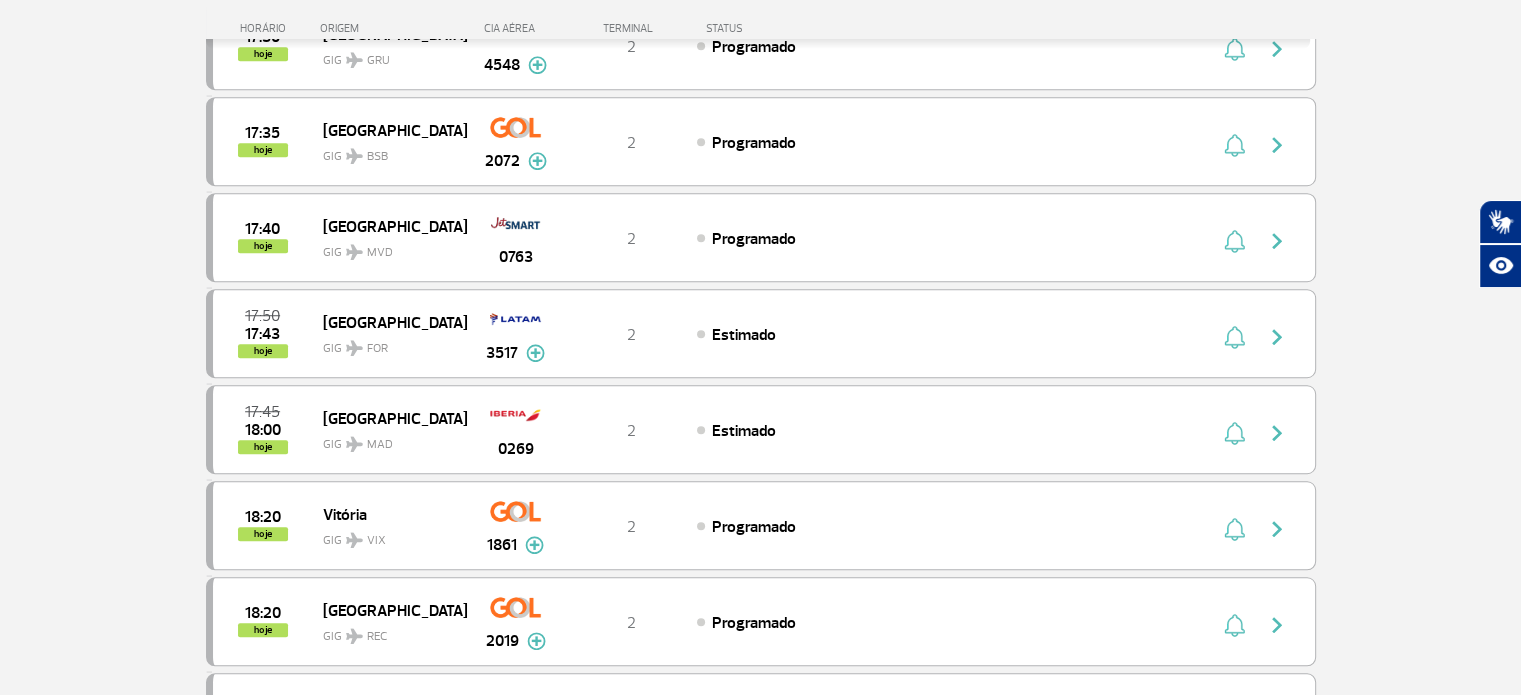 scroll, scrollTop: 1500, scrollLeft: 0, axis: vertical 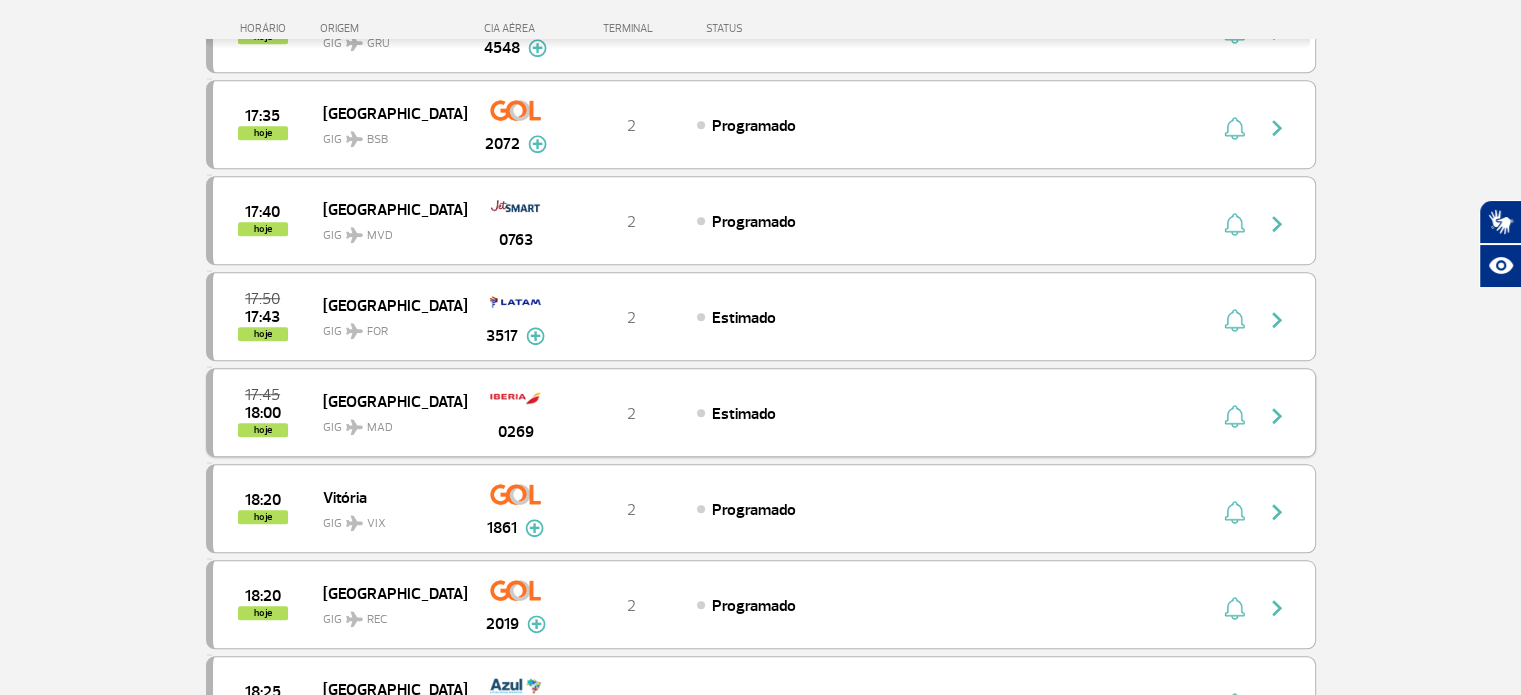 click on "GIG  MAD" at bounding box center (387, 422) 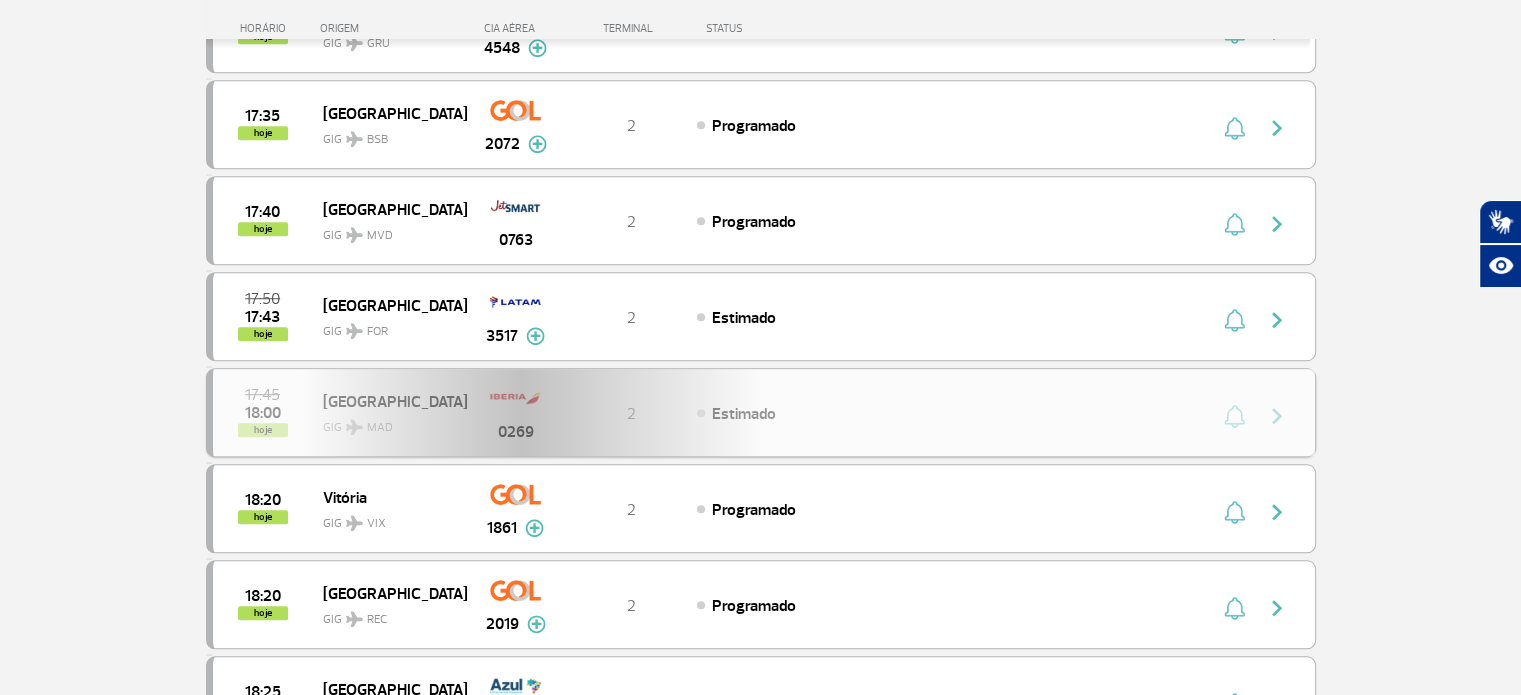scroll, scrollTop: 0, scrollLeft: 0, axis: both 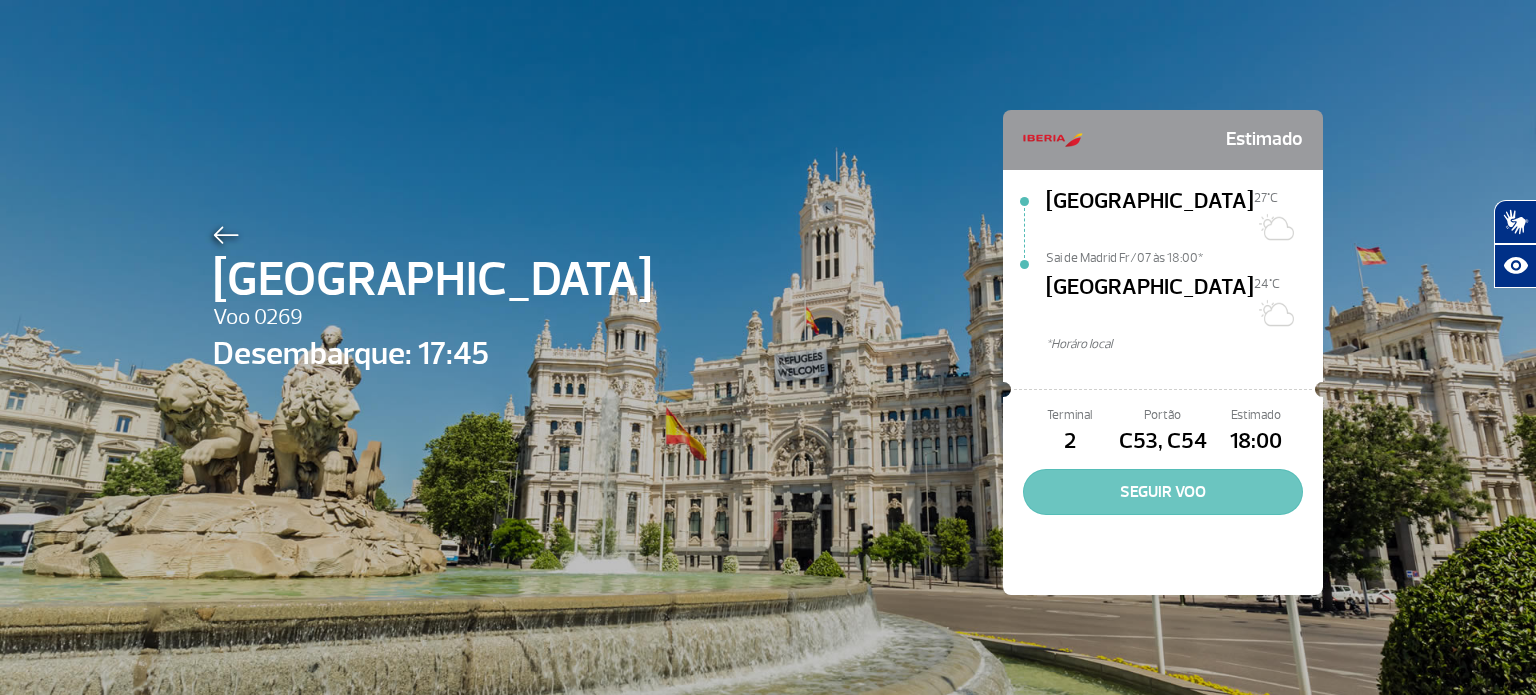 click on "SEGUIR VOO" 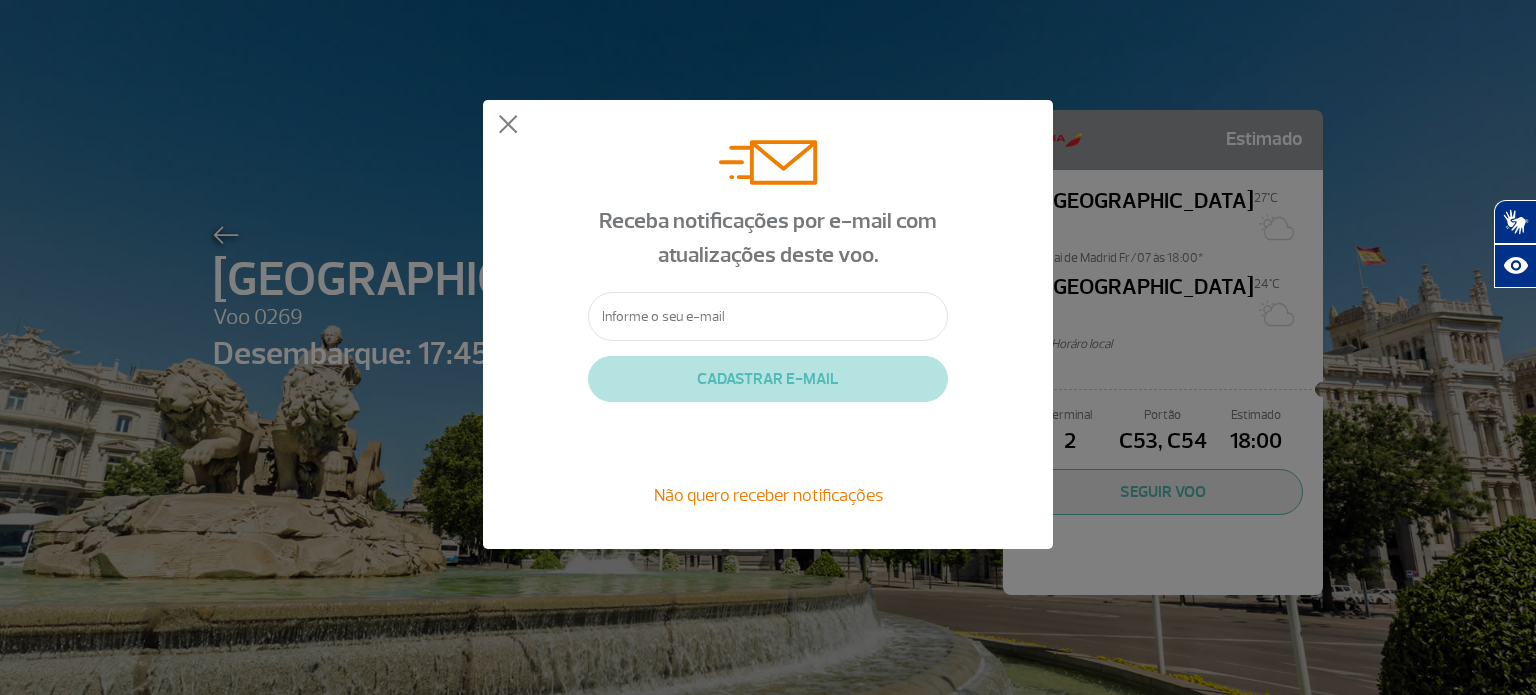 click 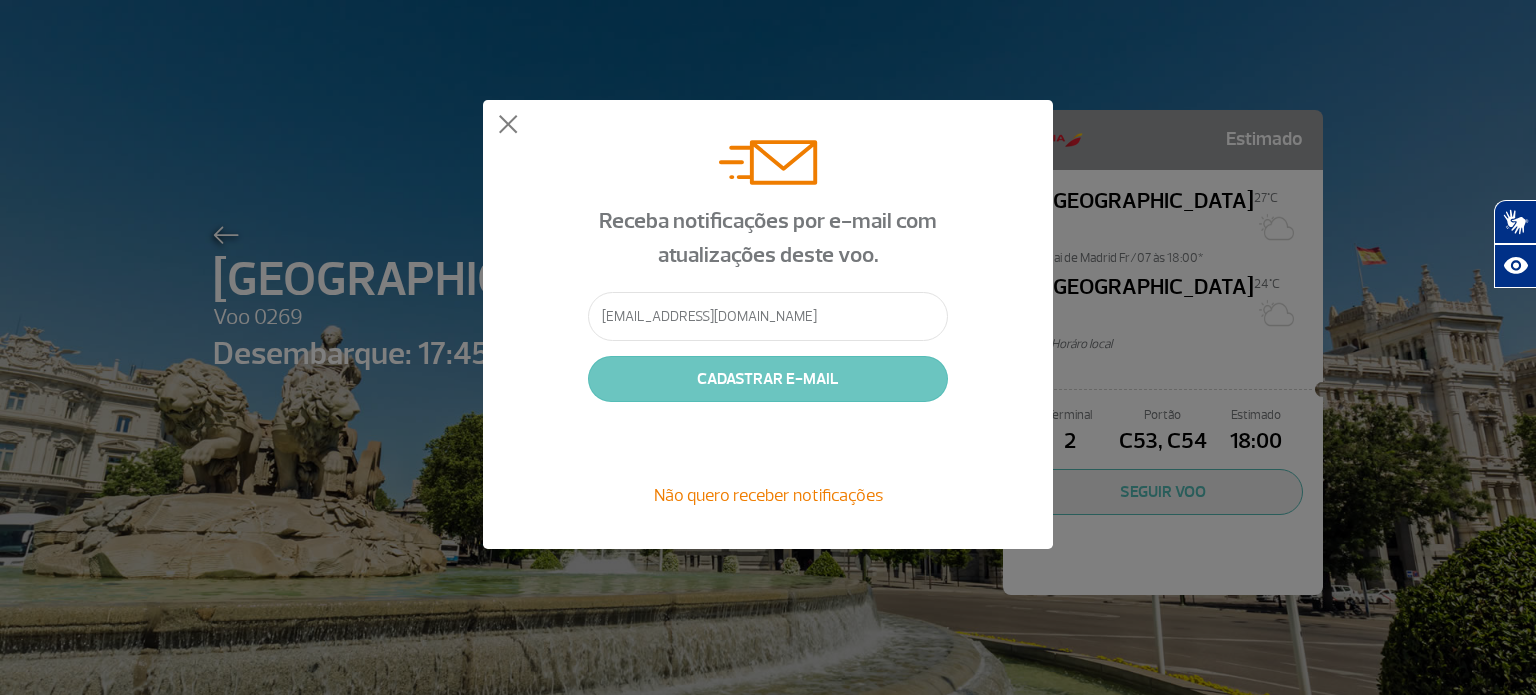 type on "[EMAIL_ADDRESS][DOMAIN_NAME]" 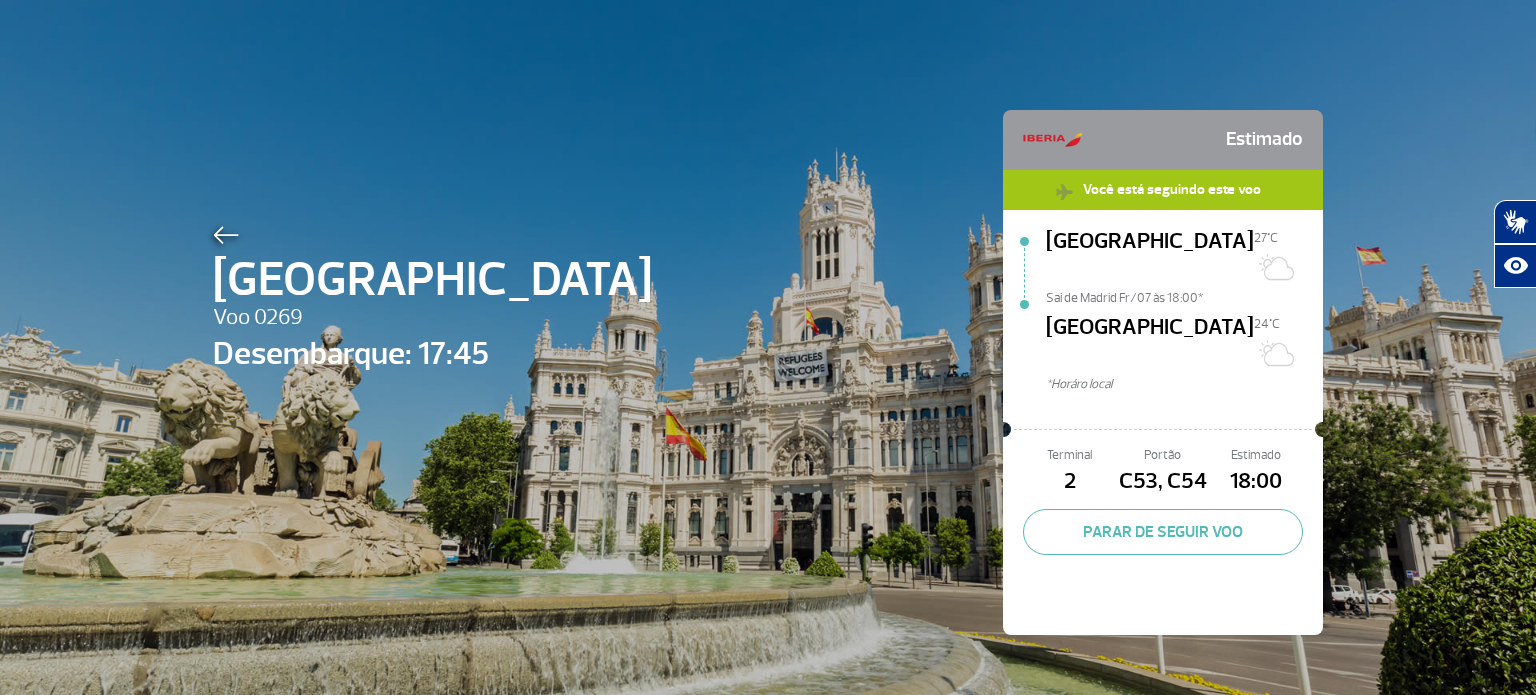 click 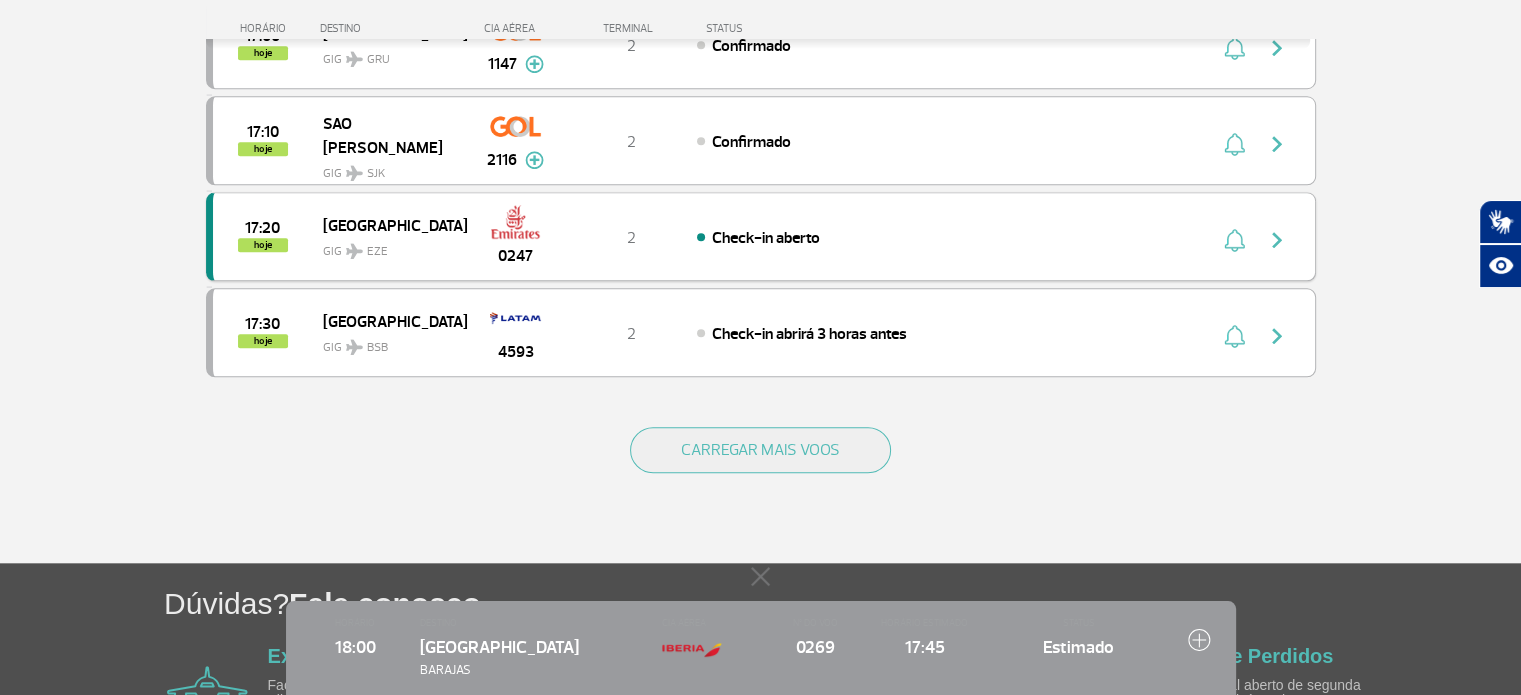 scroll, scrollTop: 1900, scrollLeft: 0, axis: vertical 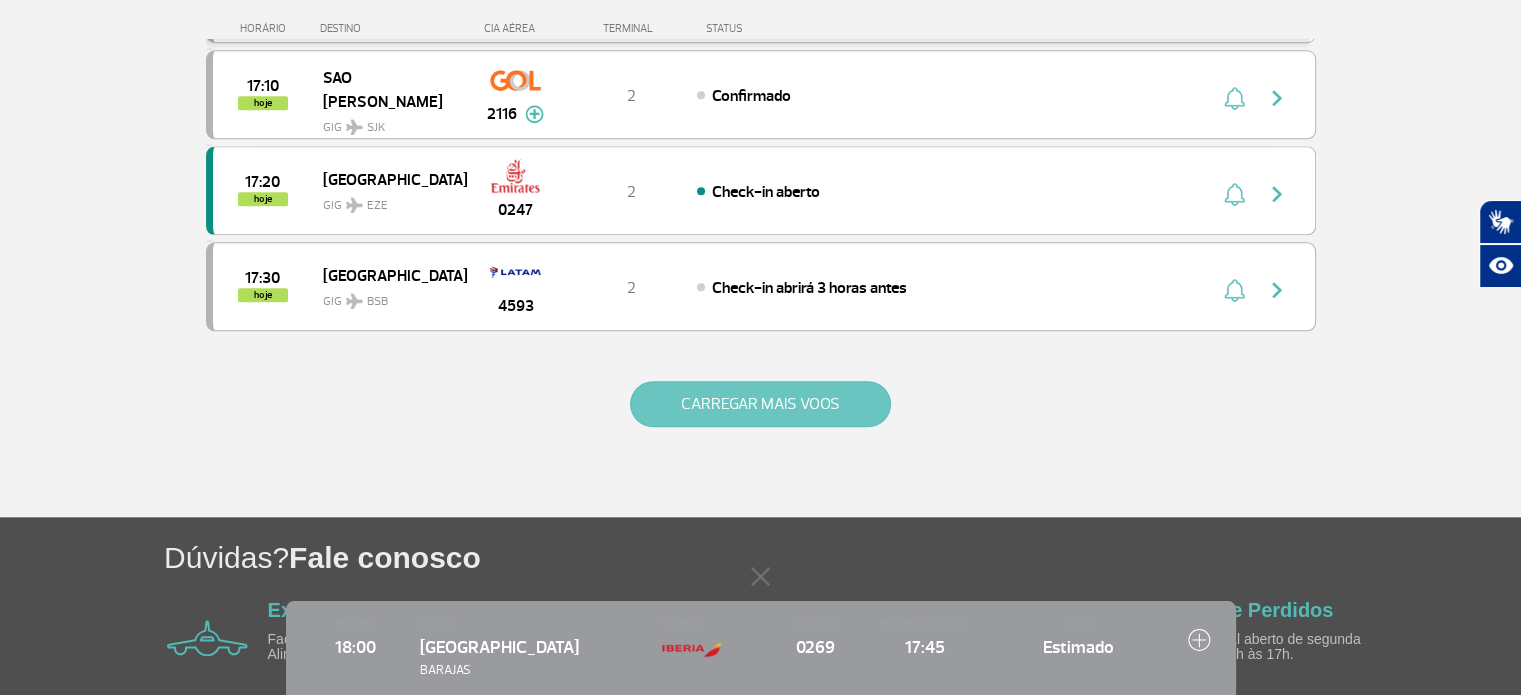 click on "CARREGAR MAIS VOOS" at bounding box center [760, 404] 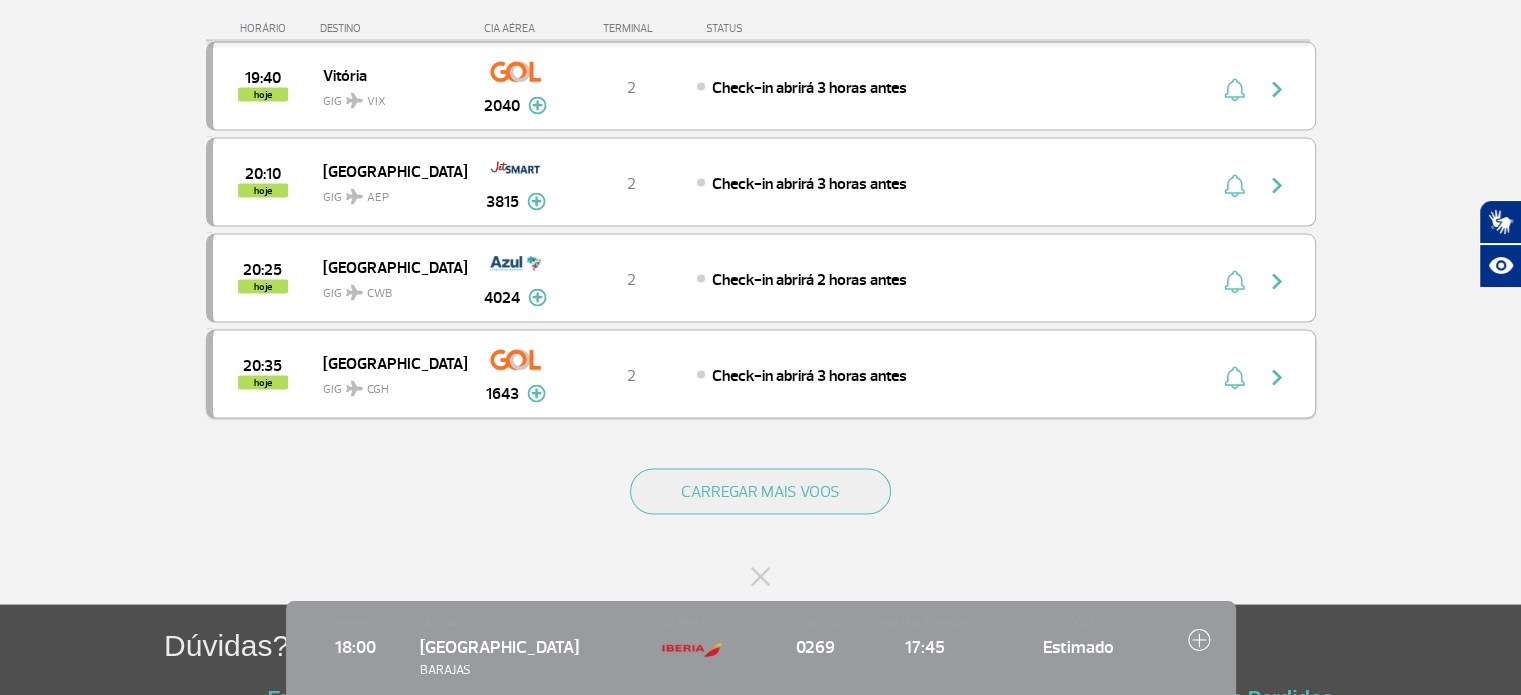 scroll, scrollTop: 3673, scrollLeft: 0, axis: vertical 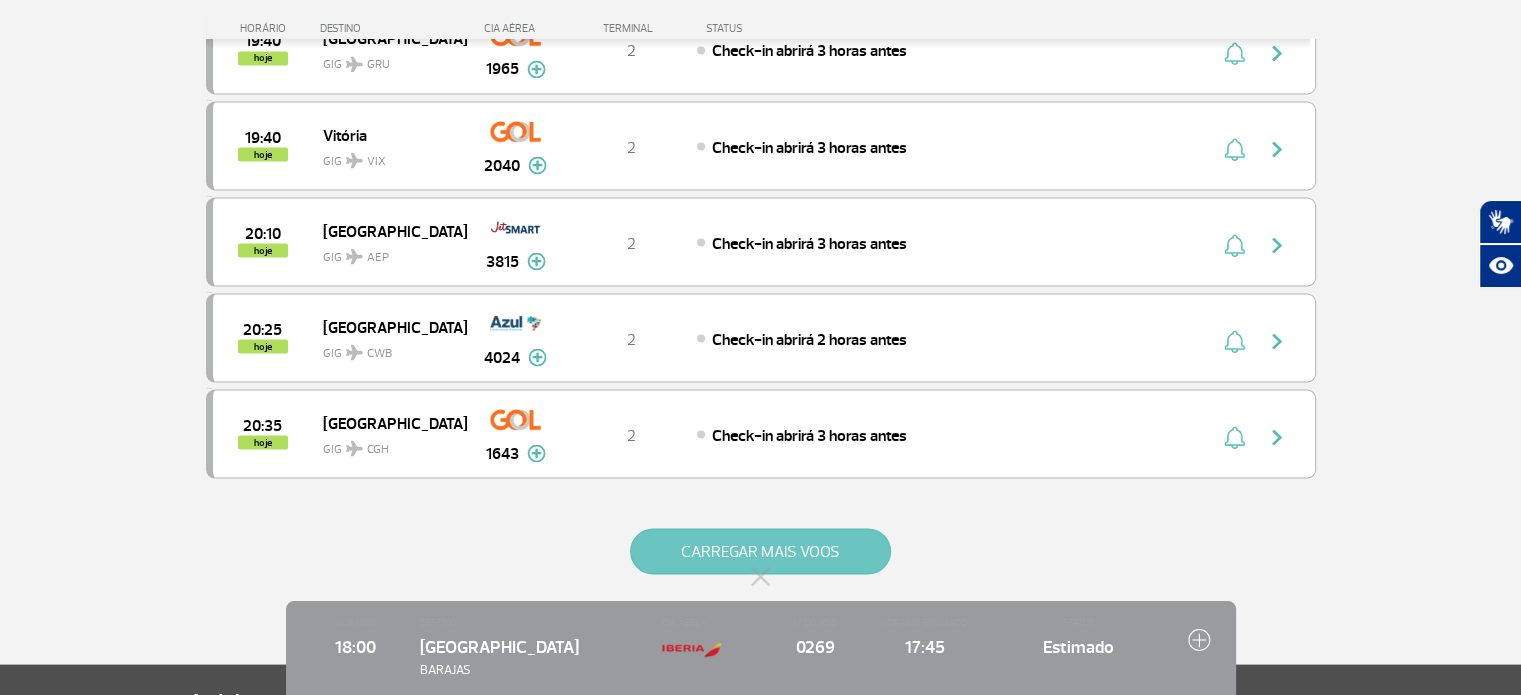 click on "CARREGAR MAIS VOOS" at bounding box center [760, 551] 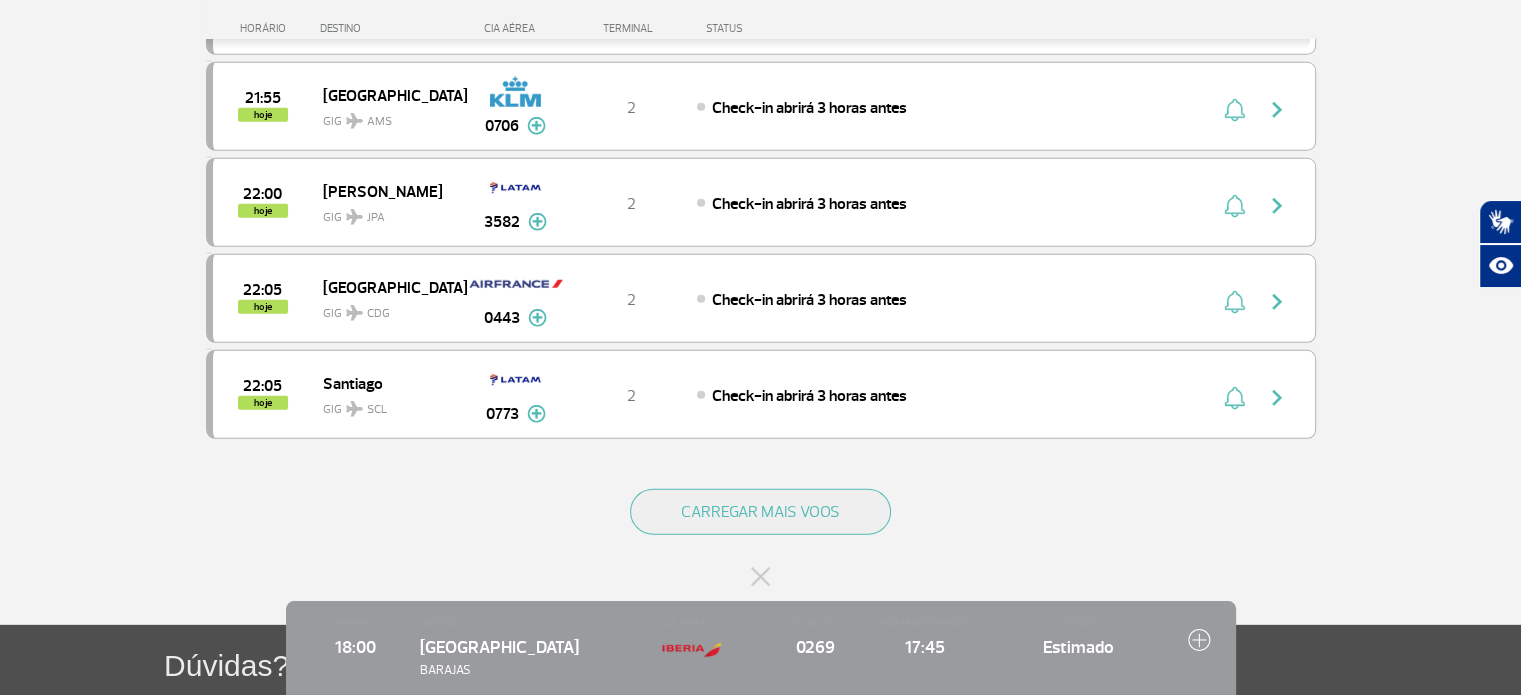 scroll, scrollTop: 5673, scrollLeft: 0, axis: vertical 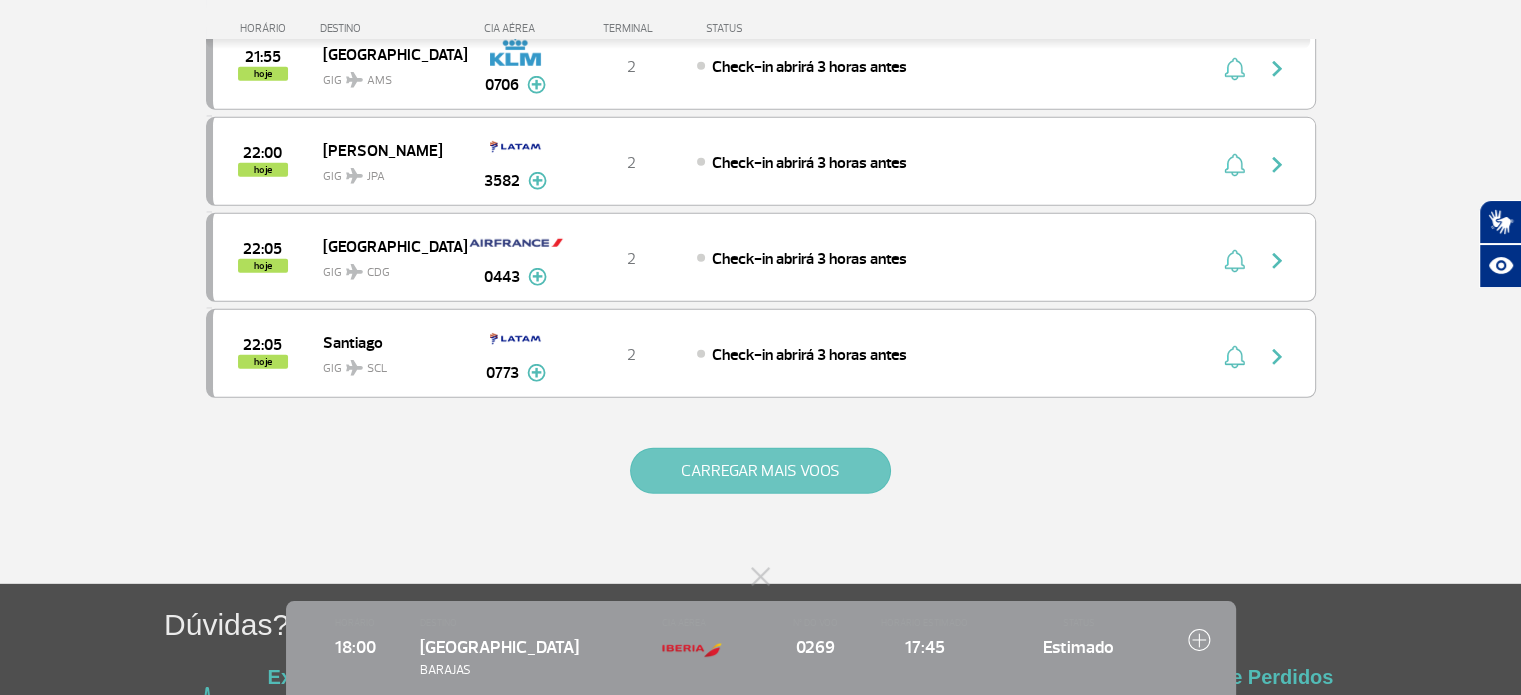 click on "CARREGAR MAIS VOOS" at bounding box center (760, 471) 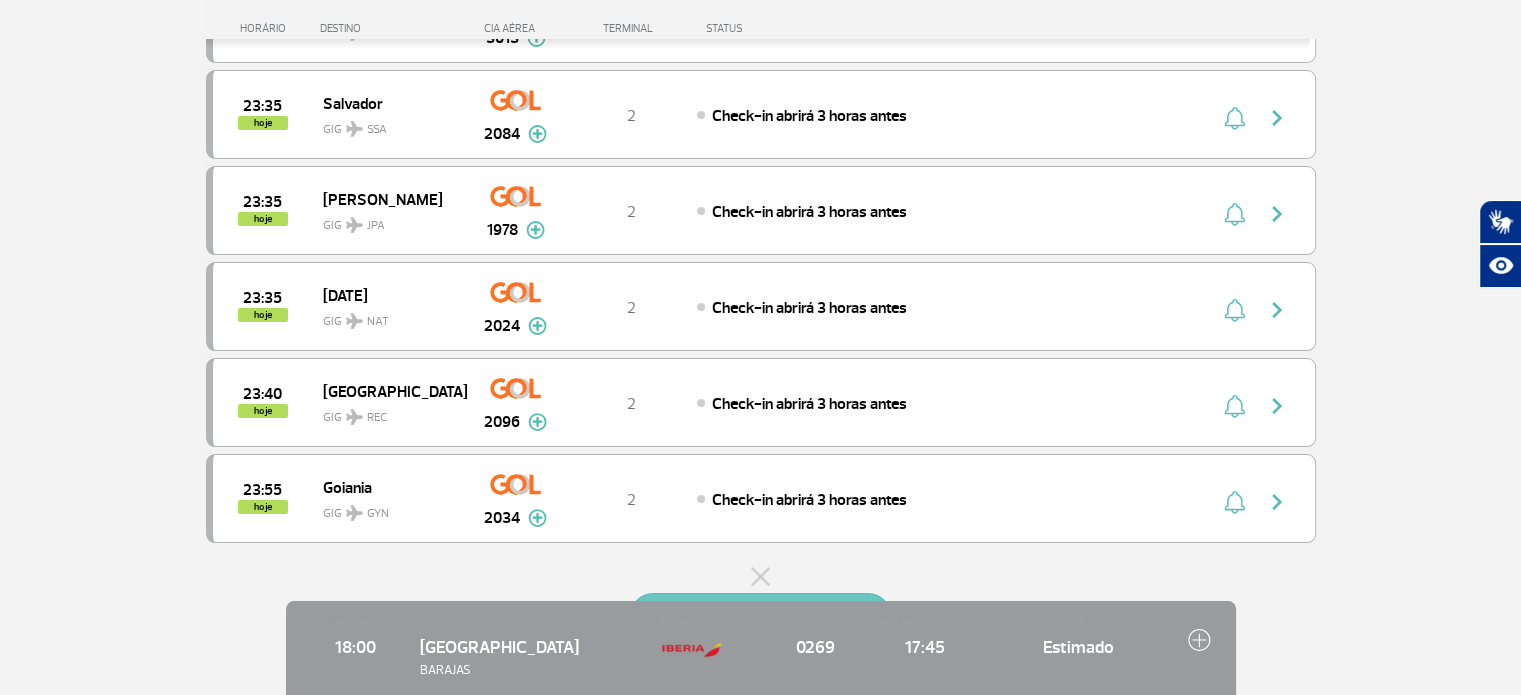 scroll, scrollTop: 7473, scrollLeft: 0, axis: vertical 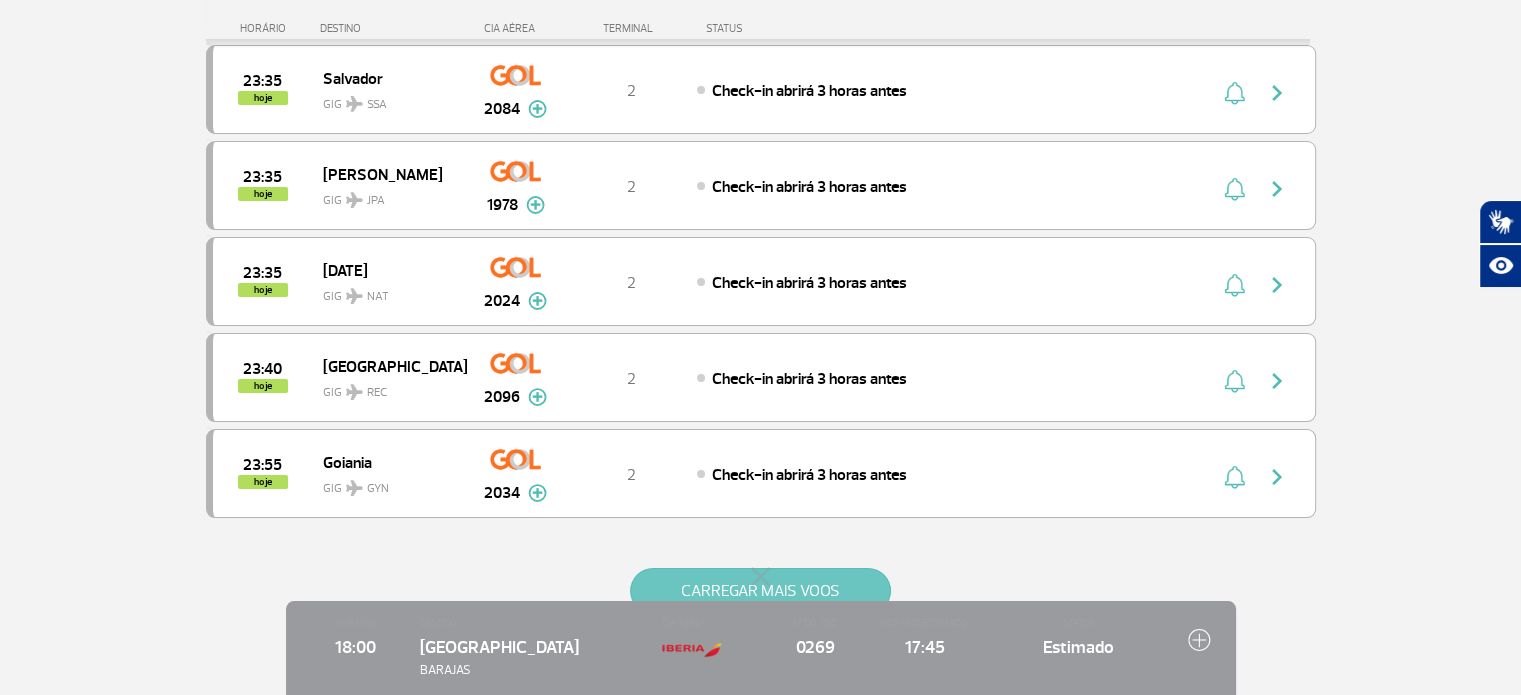 click on "CARREGAR MAIS VOOS" at bounding box center [760, 591] 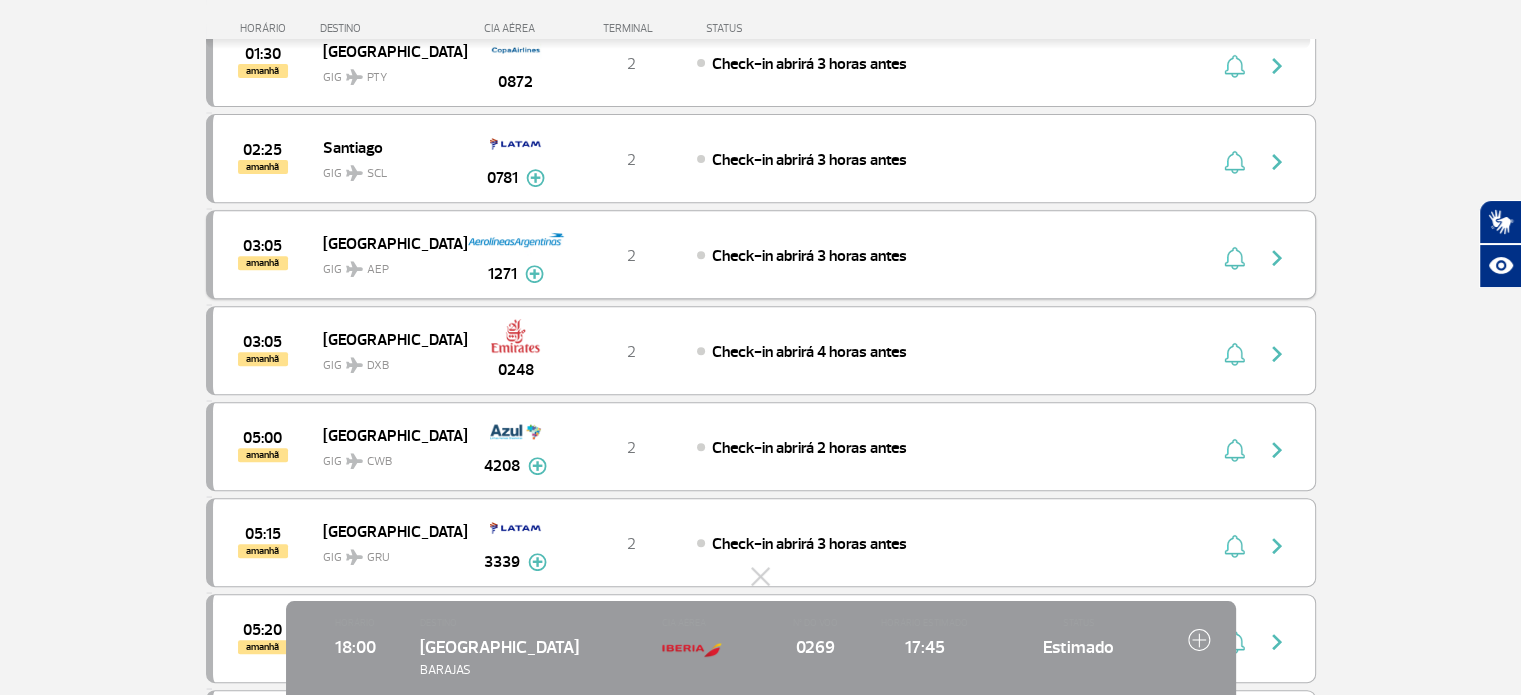 scroll, scrollTop: 8373, scrollLeft: 0, axis: vertical 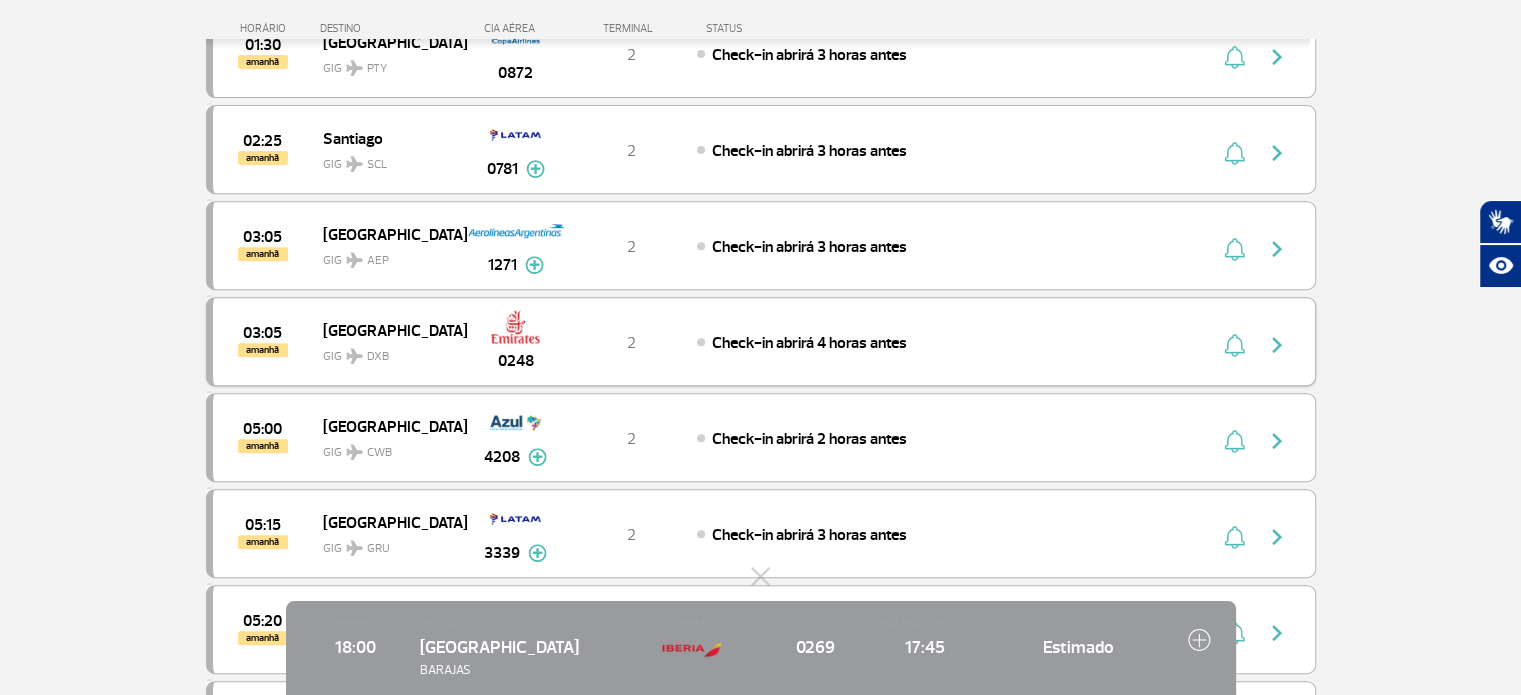 click on "Check-in abrirá 4 horas antes" at bounding box center [809, 343] 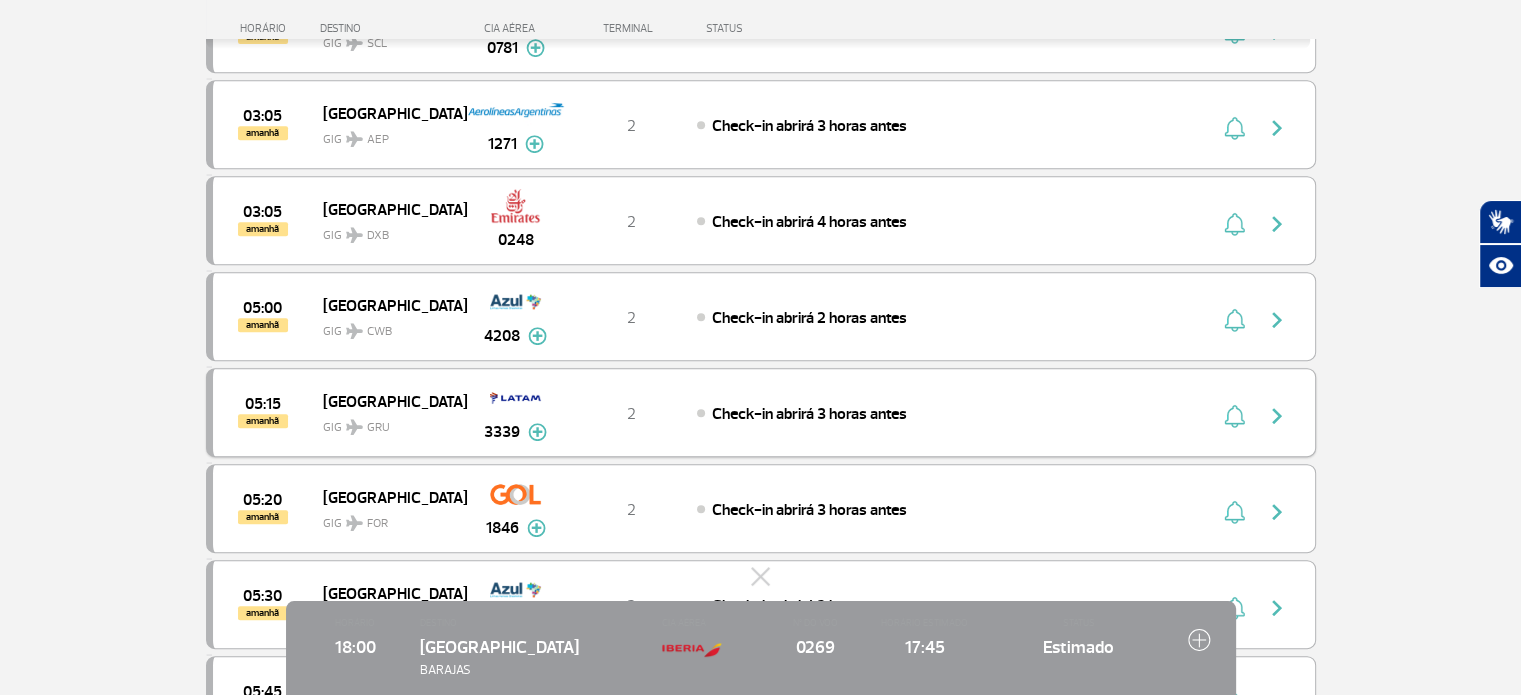 scroll, scrollTop: 8473, scrollLeft: 0, axis: vertical 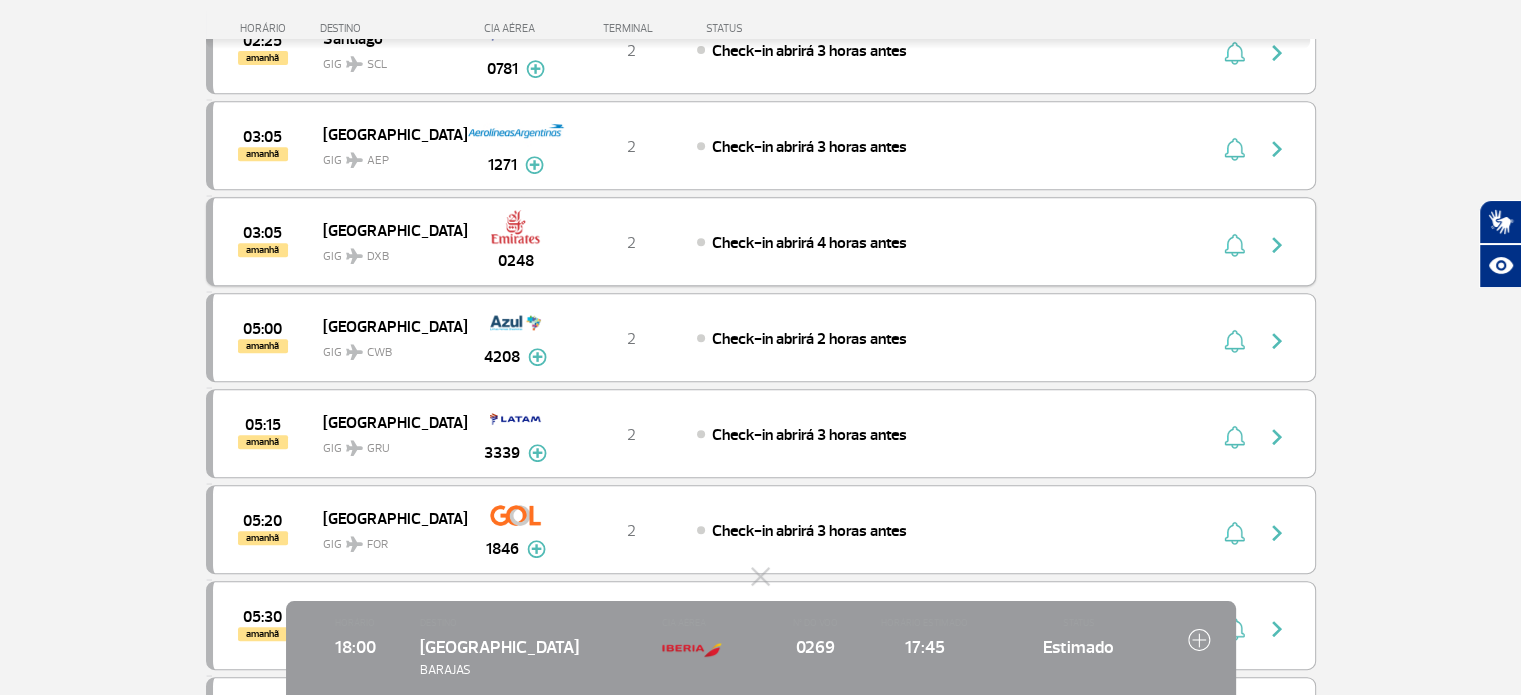 click at bounding box center (1277, 245) 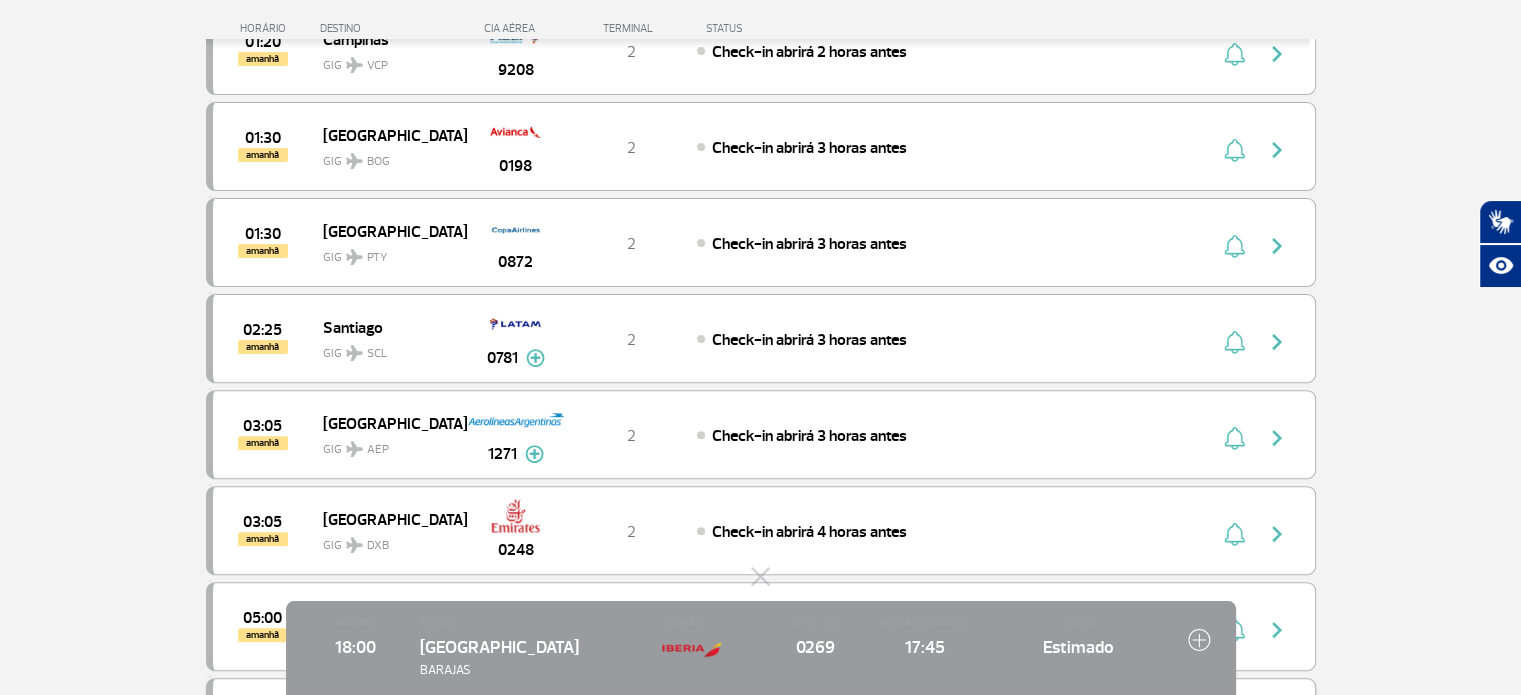scroll, scrollTop: 8173, scrollLeft: 0, axis: vertical 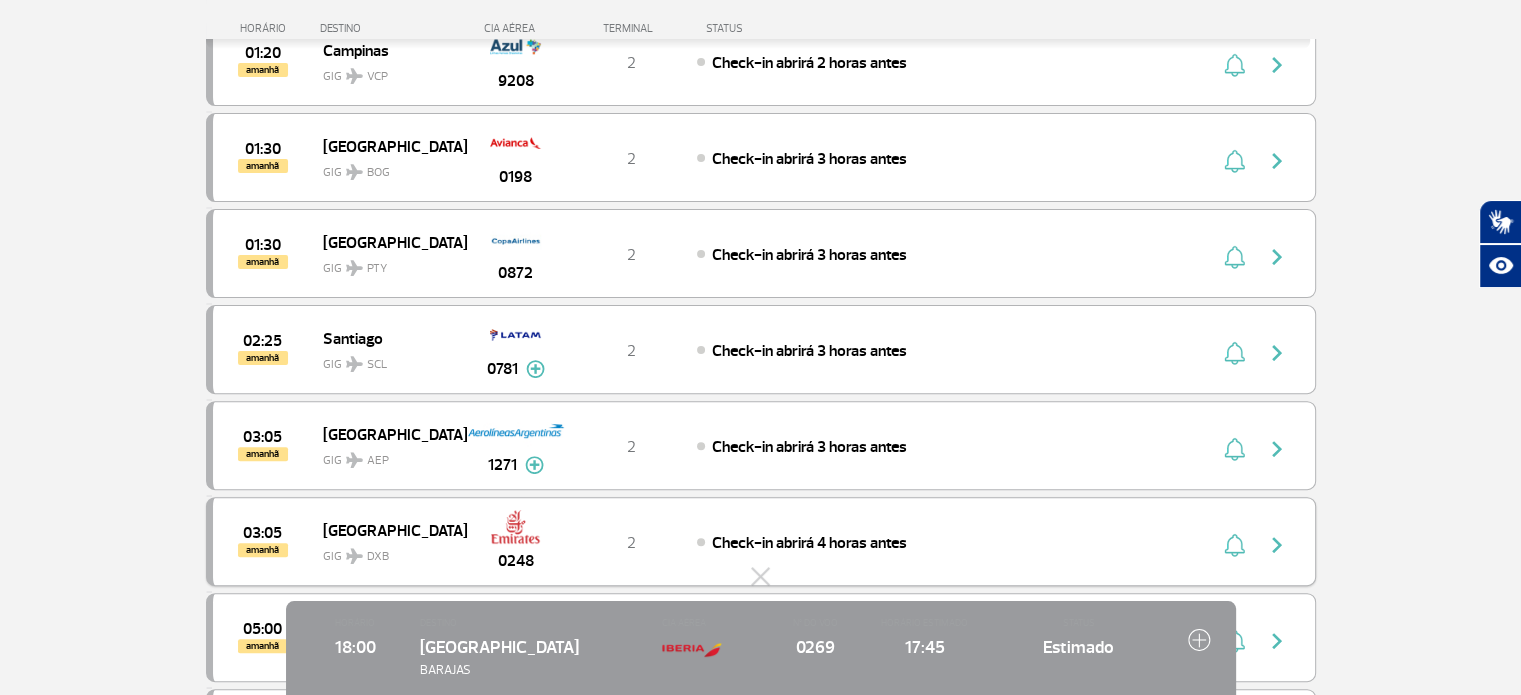 click at bounding box center (1277, 545) 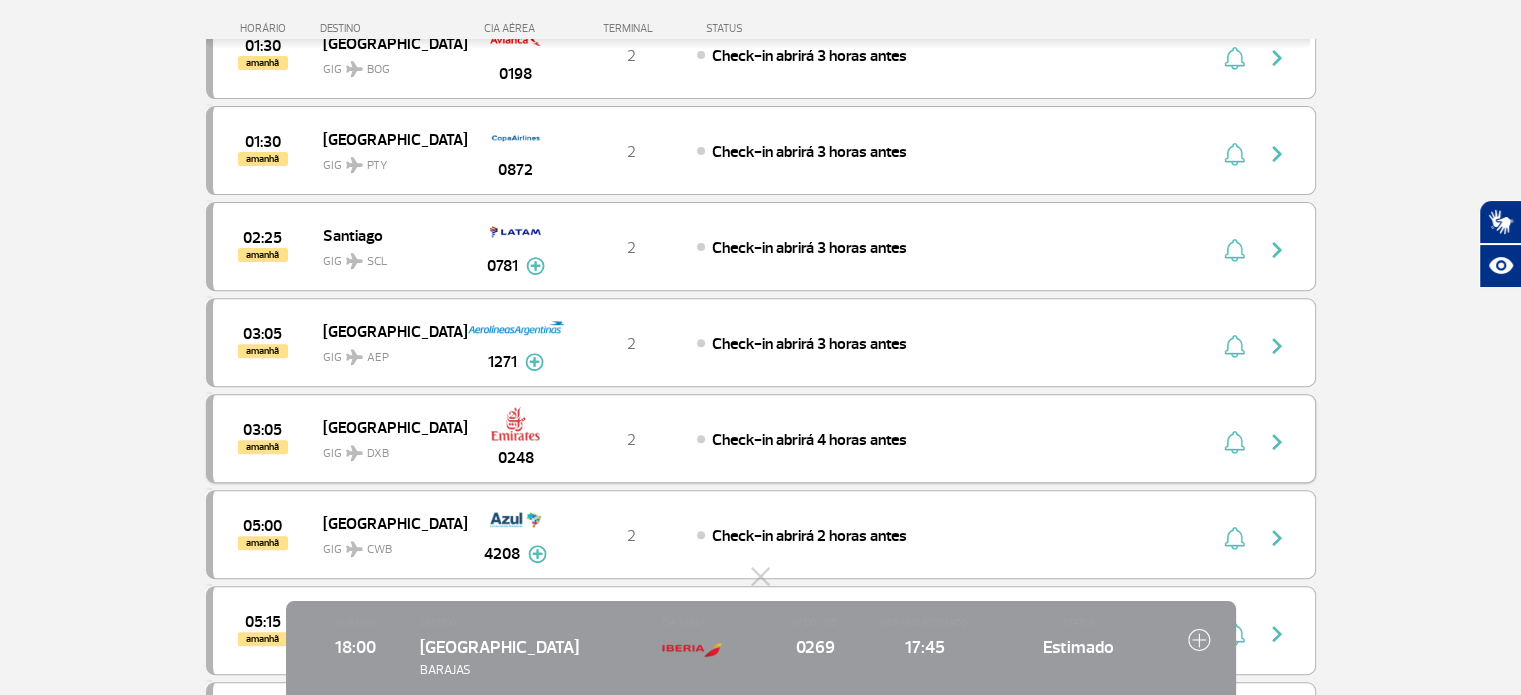 scroll, scrollTop: 8173, scrollLeft: 0, axis: vertical 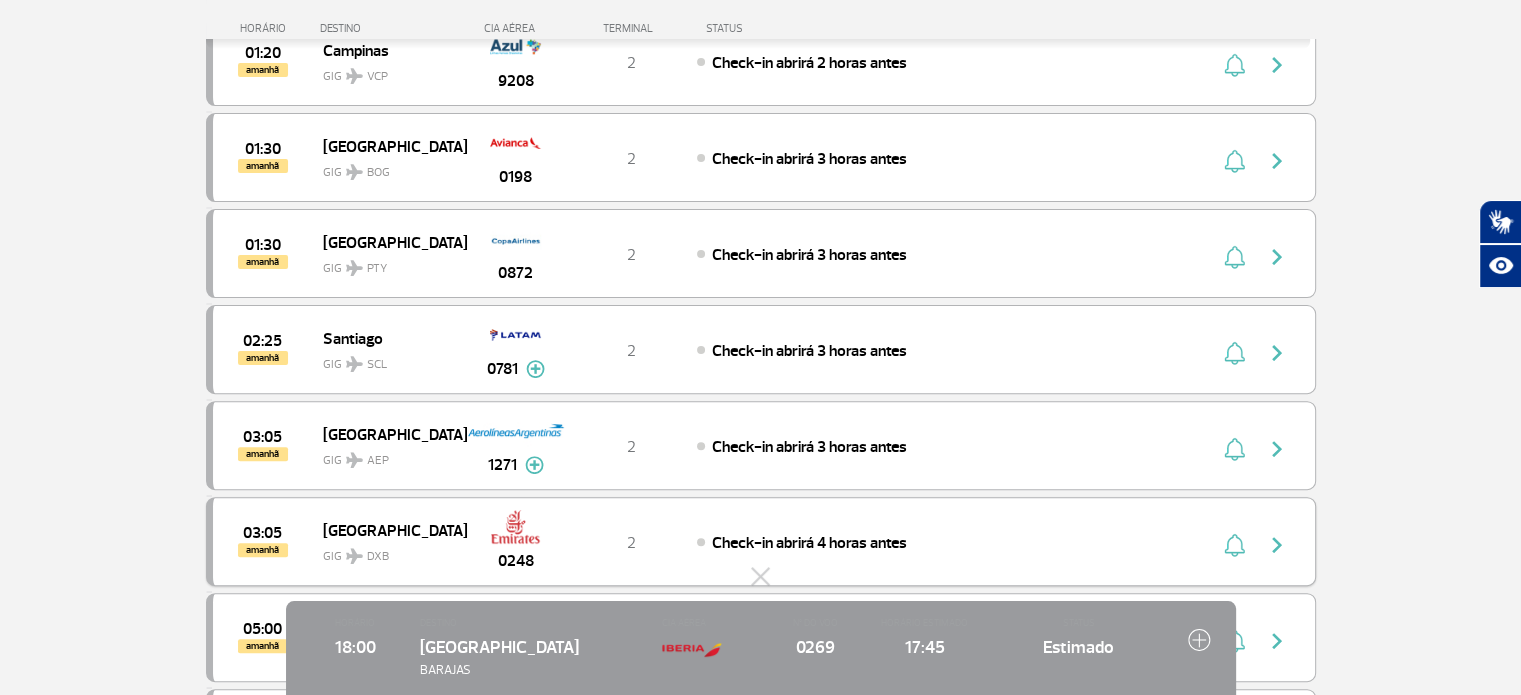 click at bounding box center (1277, 545) 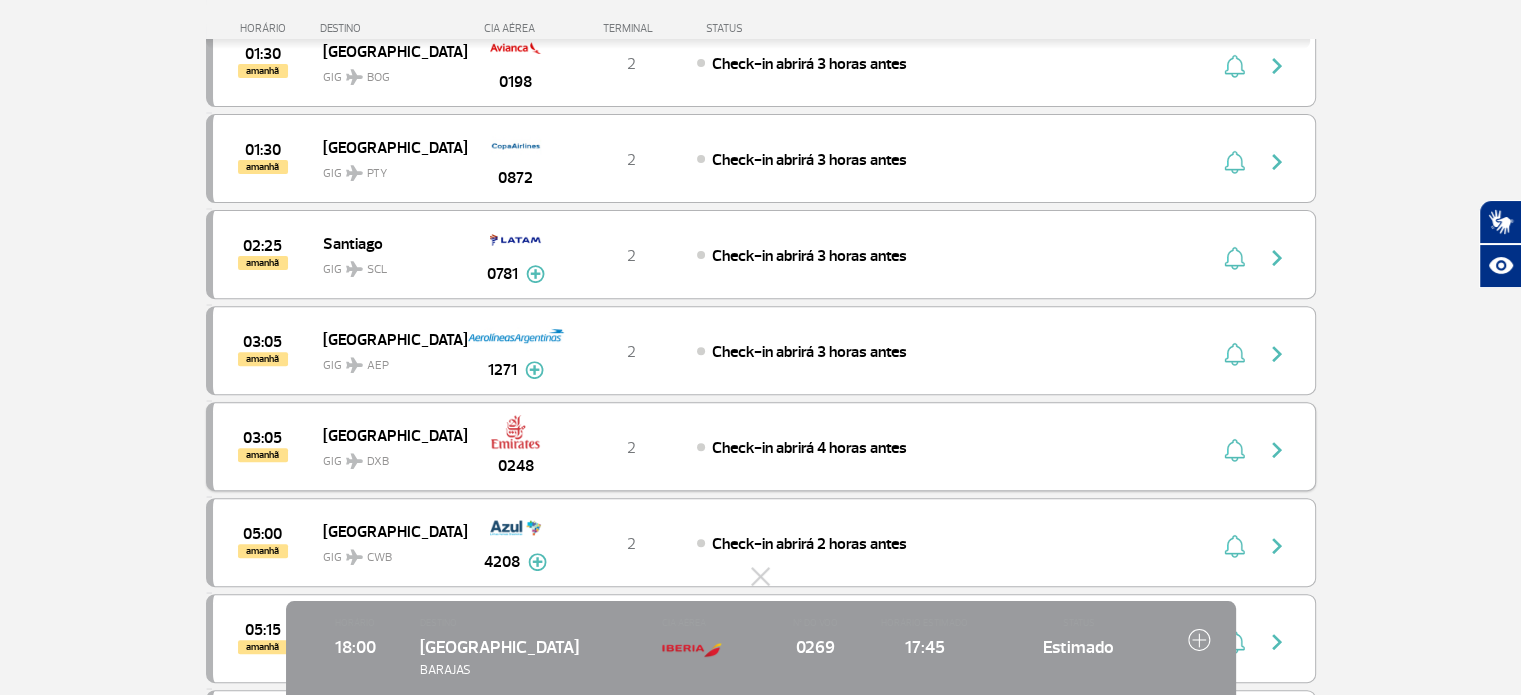 scroll, scrollTop: 8273, scrollLeft: 0, axis: vertical 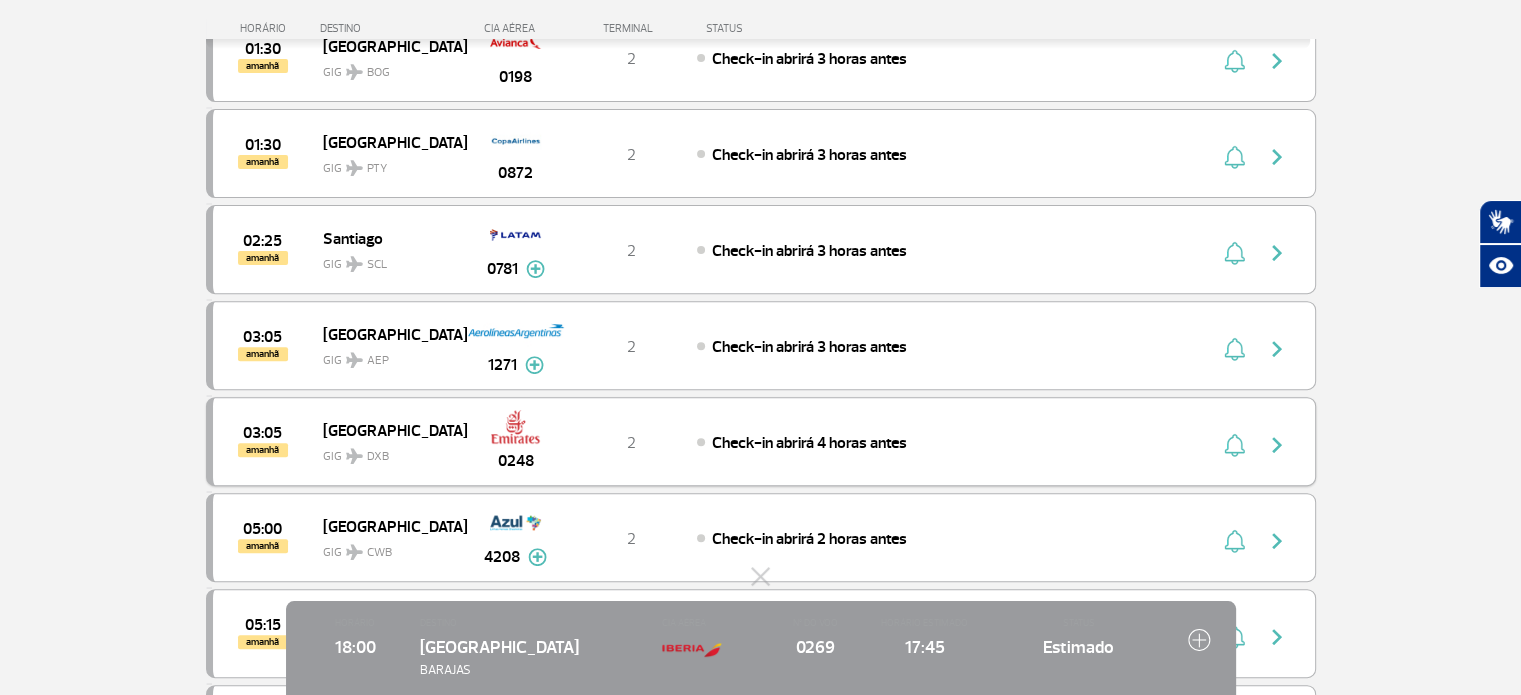 click at bounding box center (1277, 445) 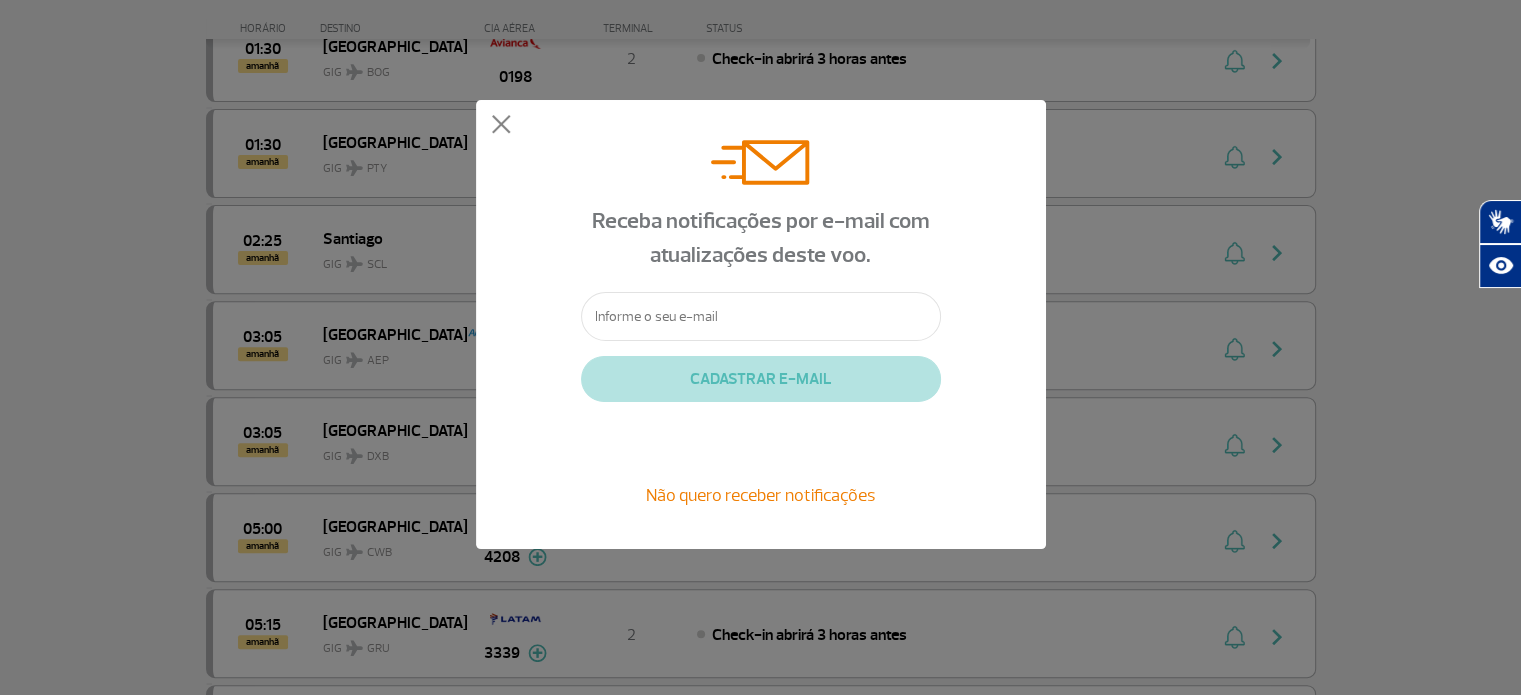 click 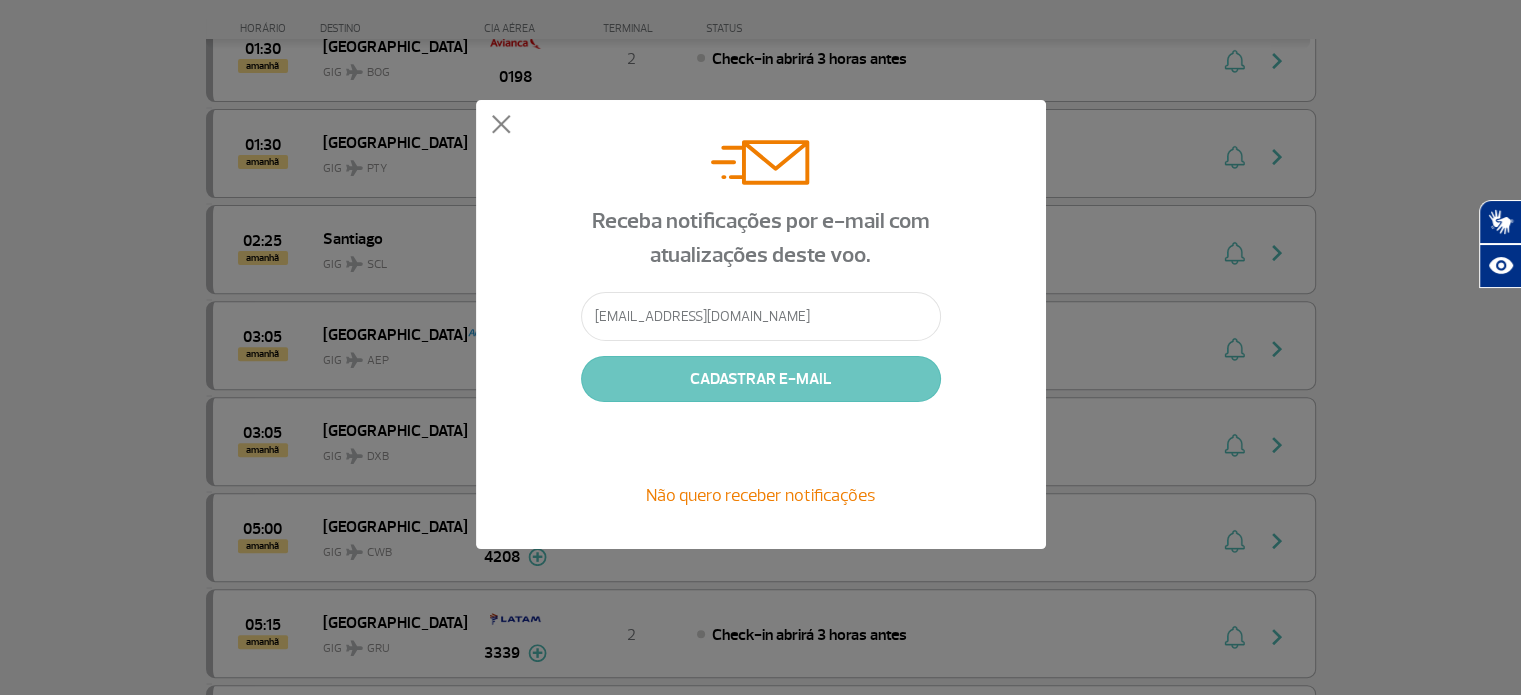 type on "[EMAIL_ADDRESS][DOMAIN_NAME]" 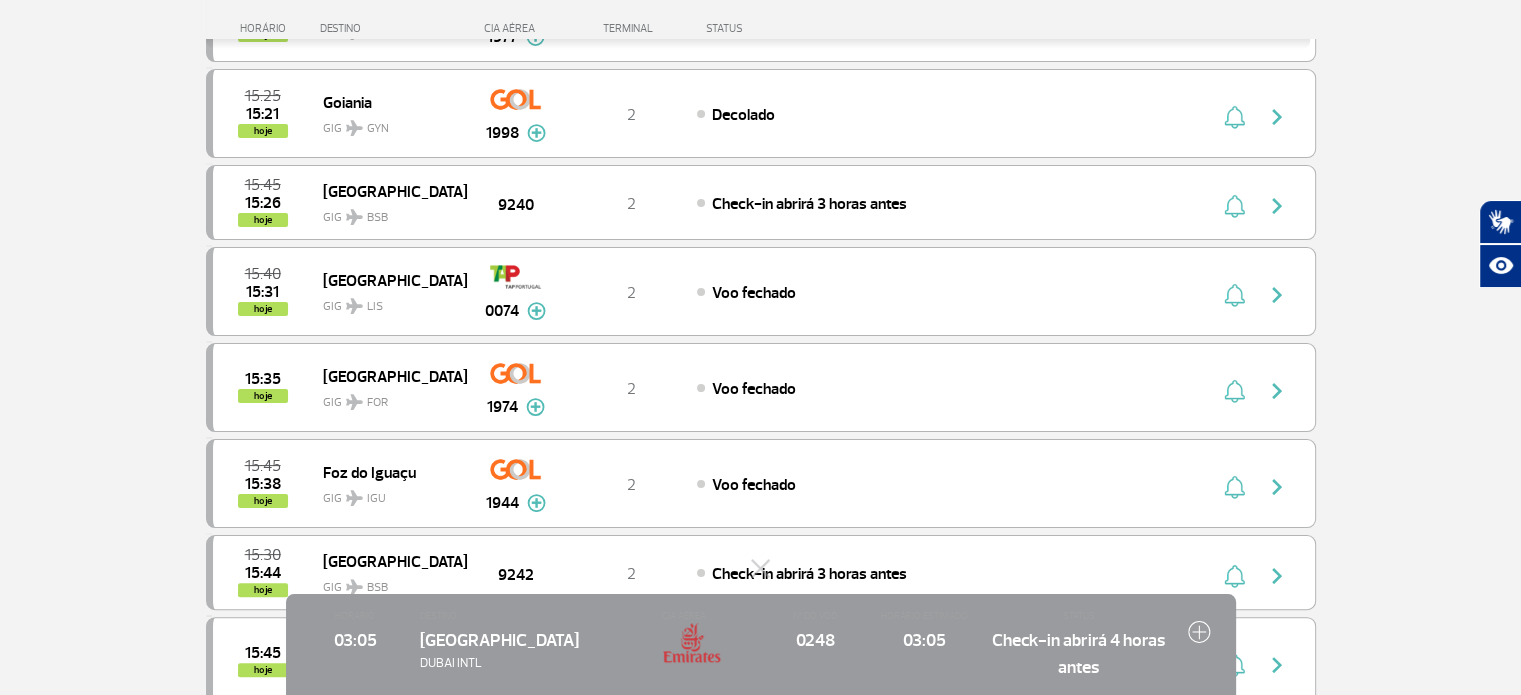 scroll, scrollTop: 0, scrollLeft: 0, axis: both 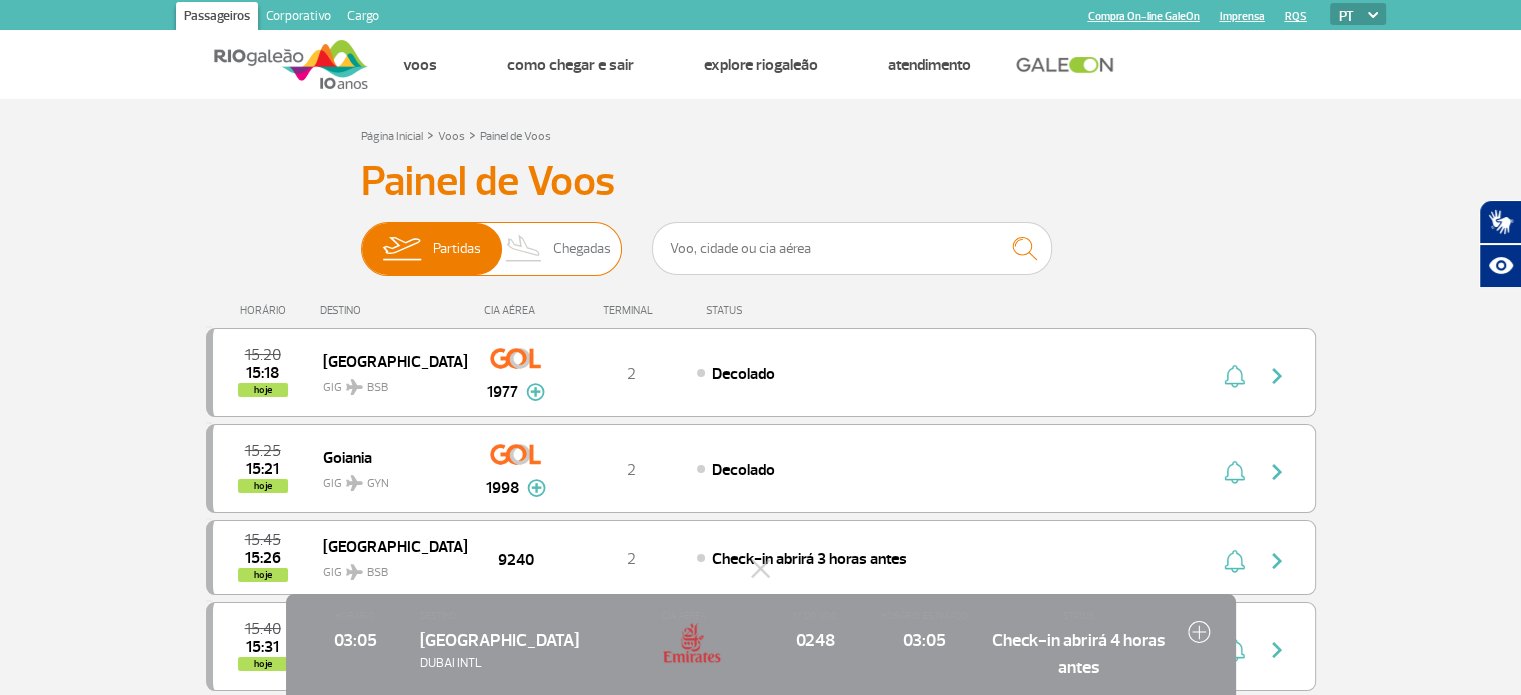 click at bounding box center [524, 249] 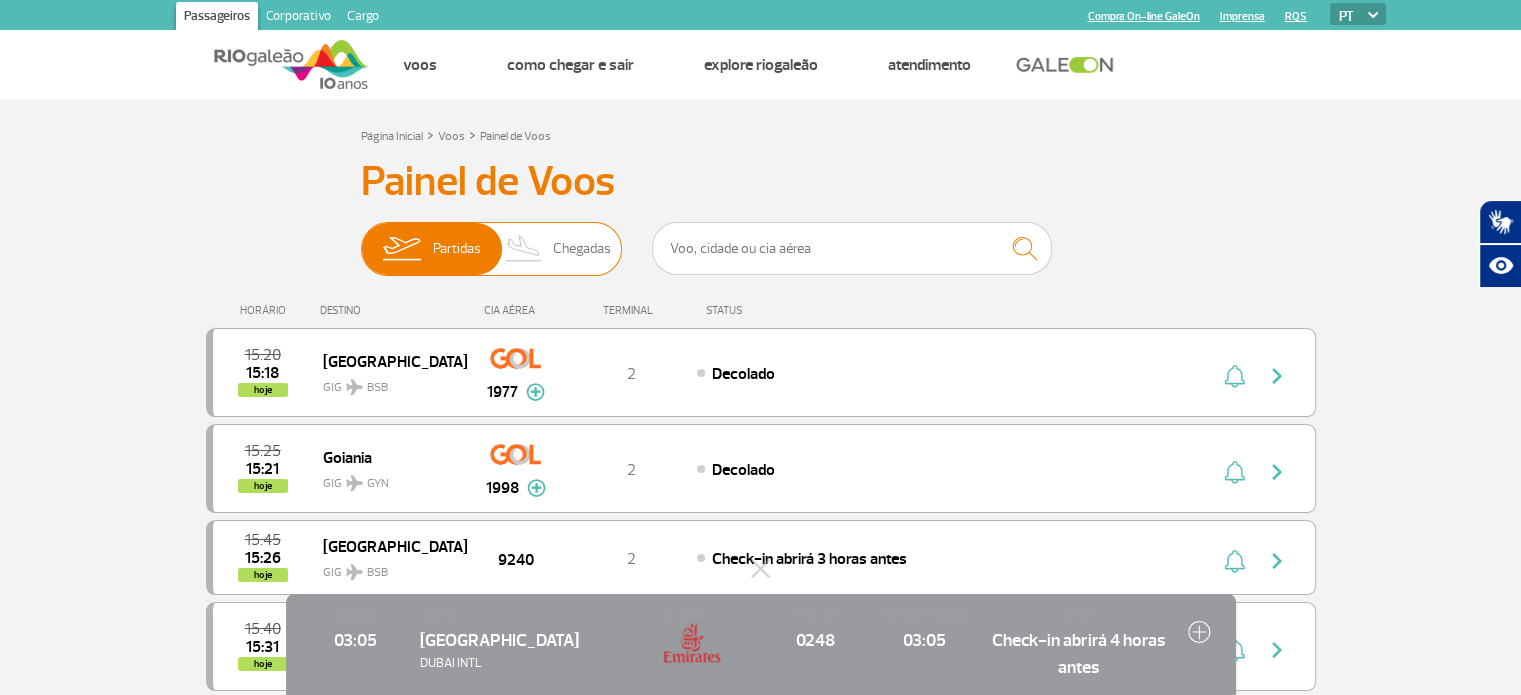 click on "Partidas   Chegadas" at bounding box center (361, 239) 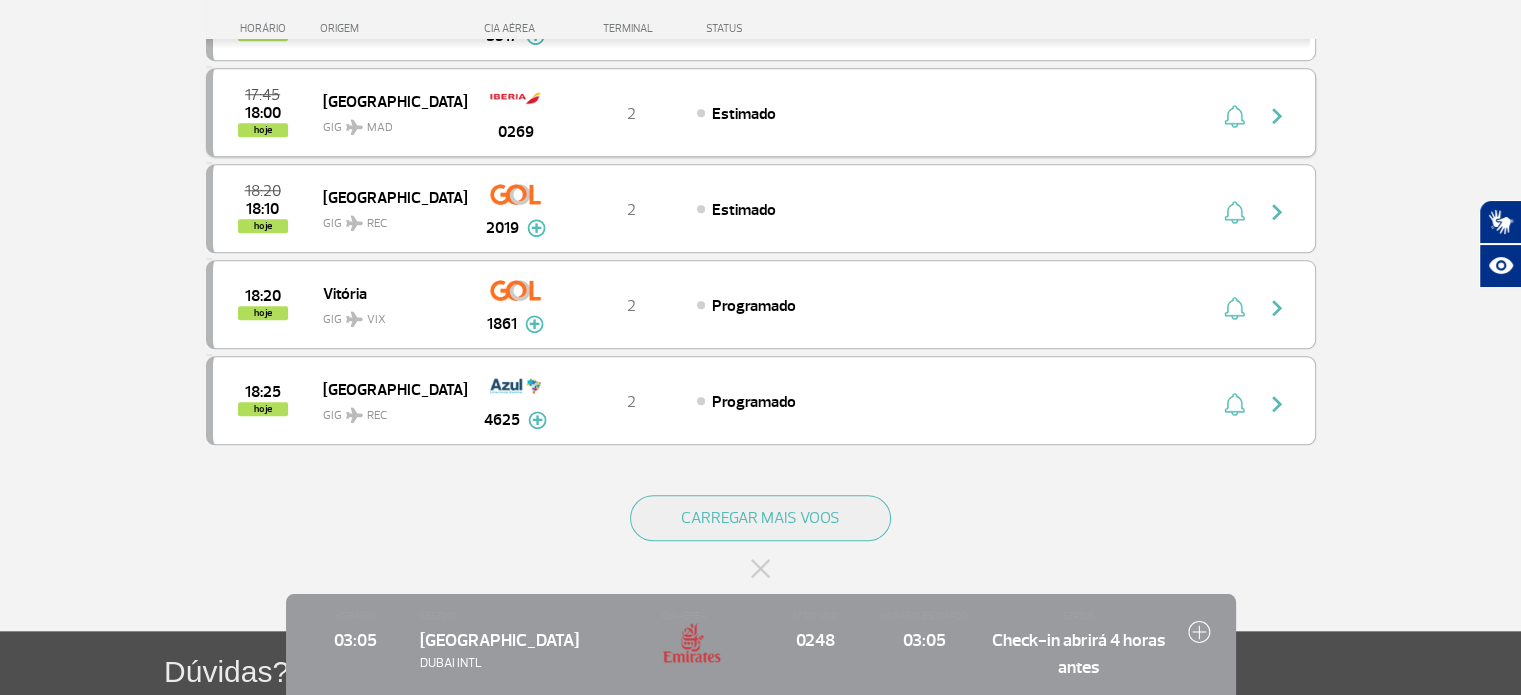 scroll, scrollTop: 1784, scrollLeft: 0, axis: vertical 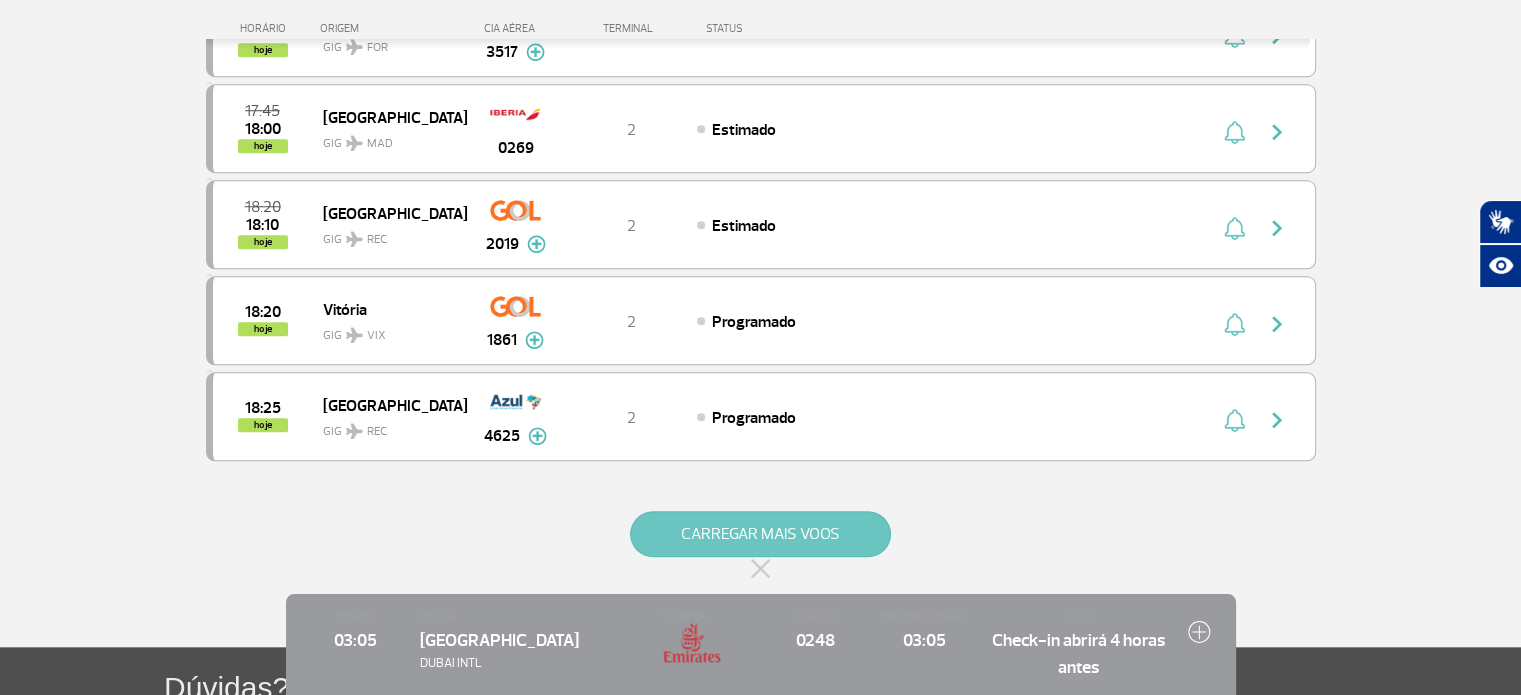 click on "CARREGAR MAIS VOOS" at bounding box center (760, 534) 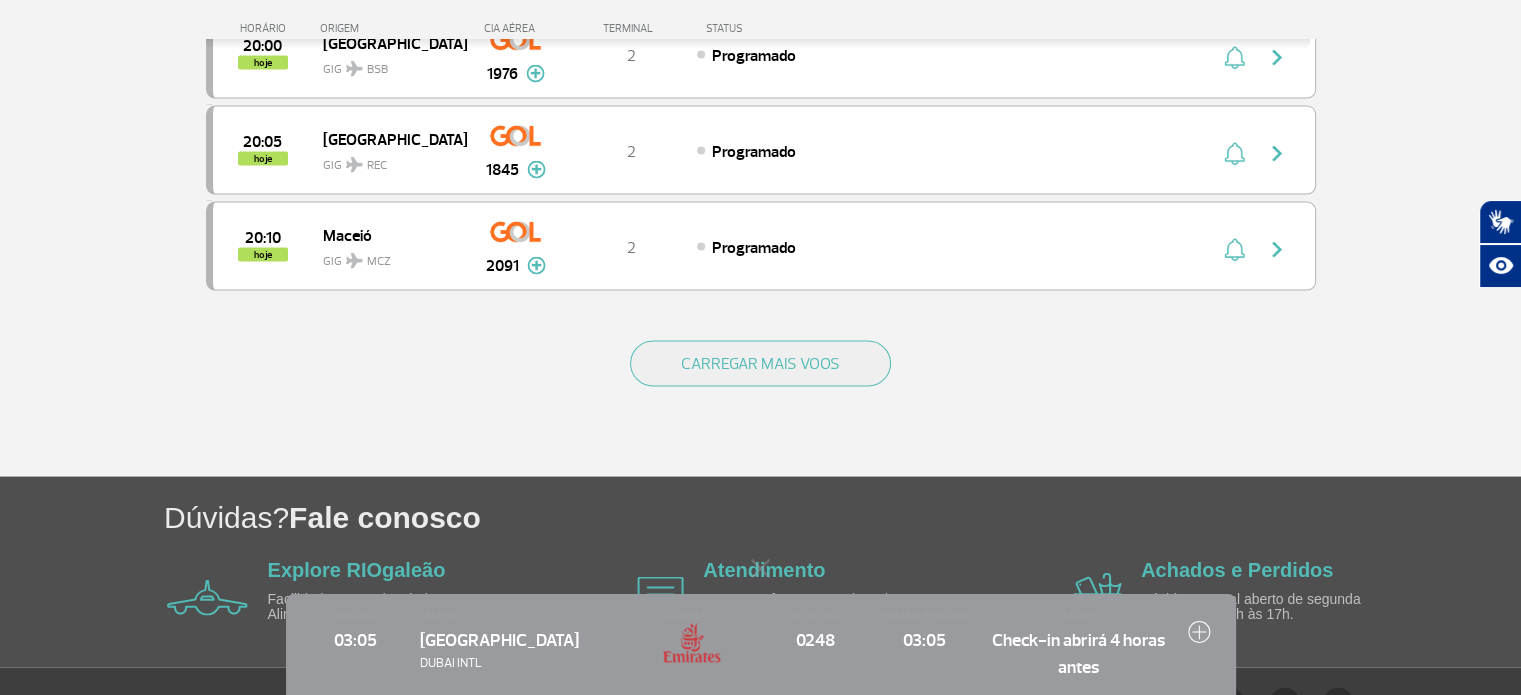 scroll, scrollTop: 3888, scrollLeft: 0, axis: vertical 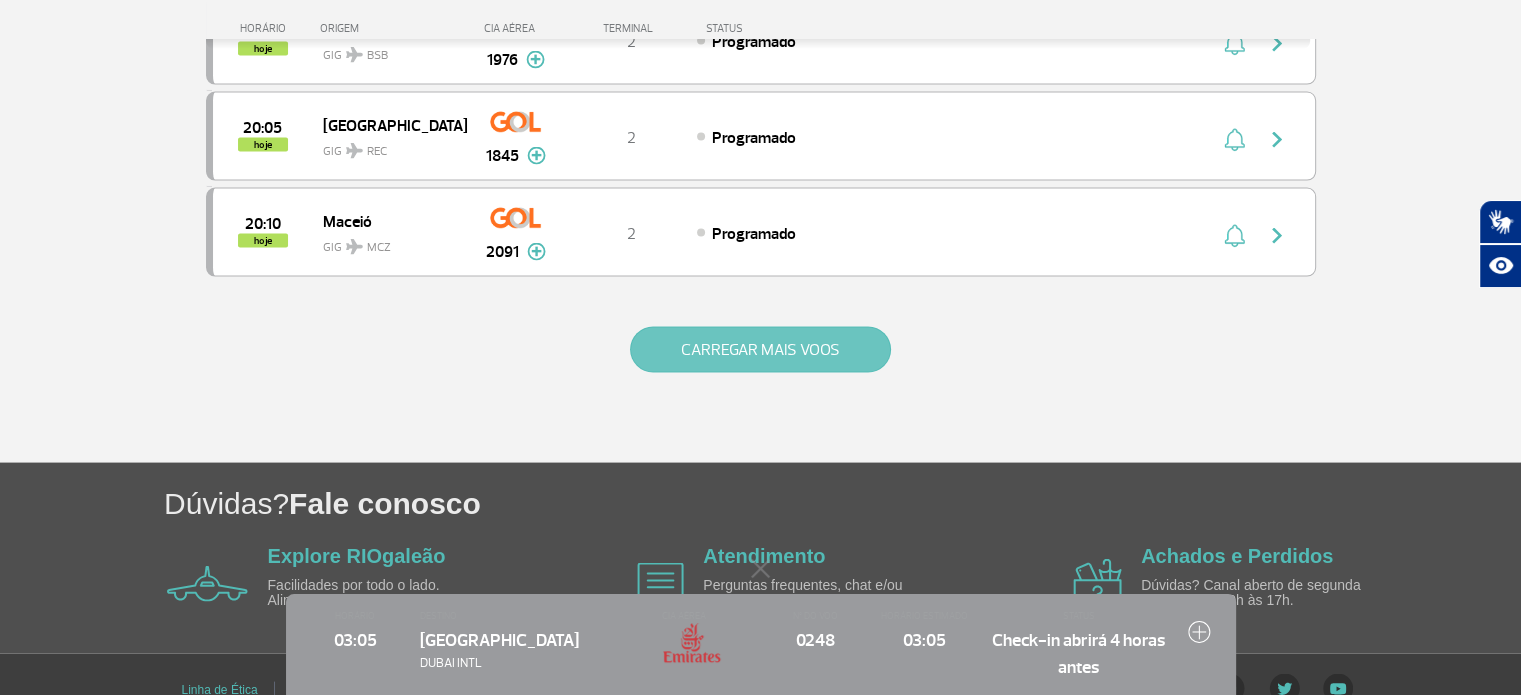 click on "CARREGAR MAIS VOOS" at bounding box center (760, 350) 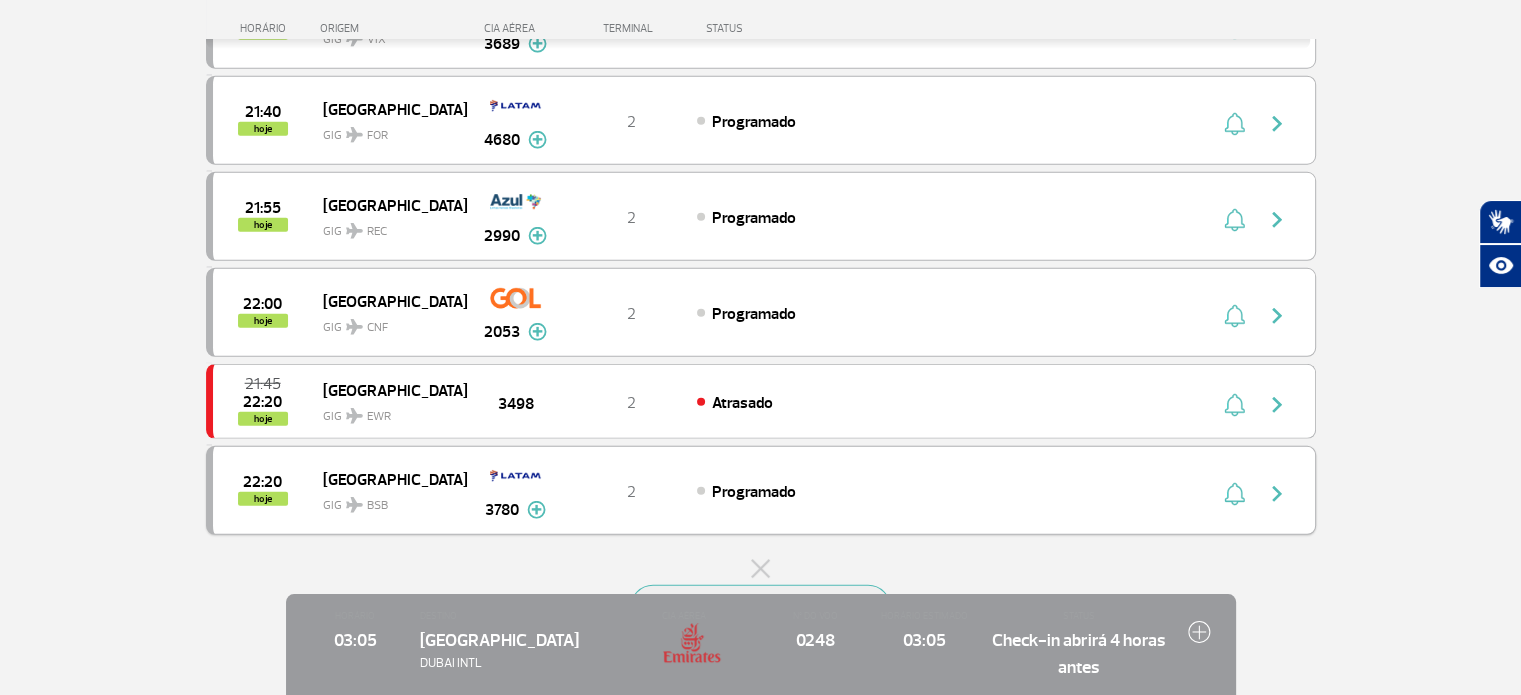 scroll, scrollTop: 5688, scrollLeft: 0, axis: vertical 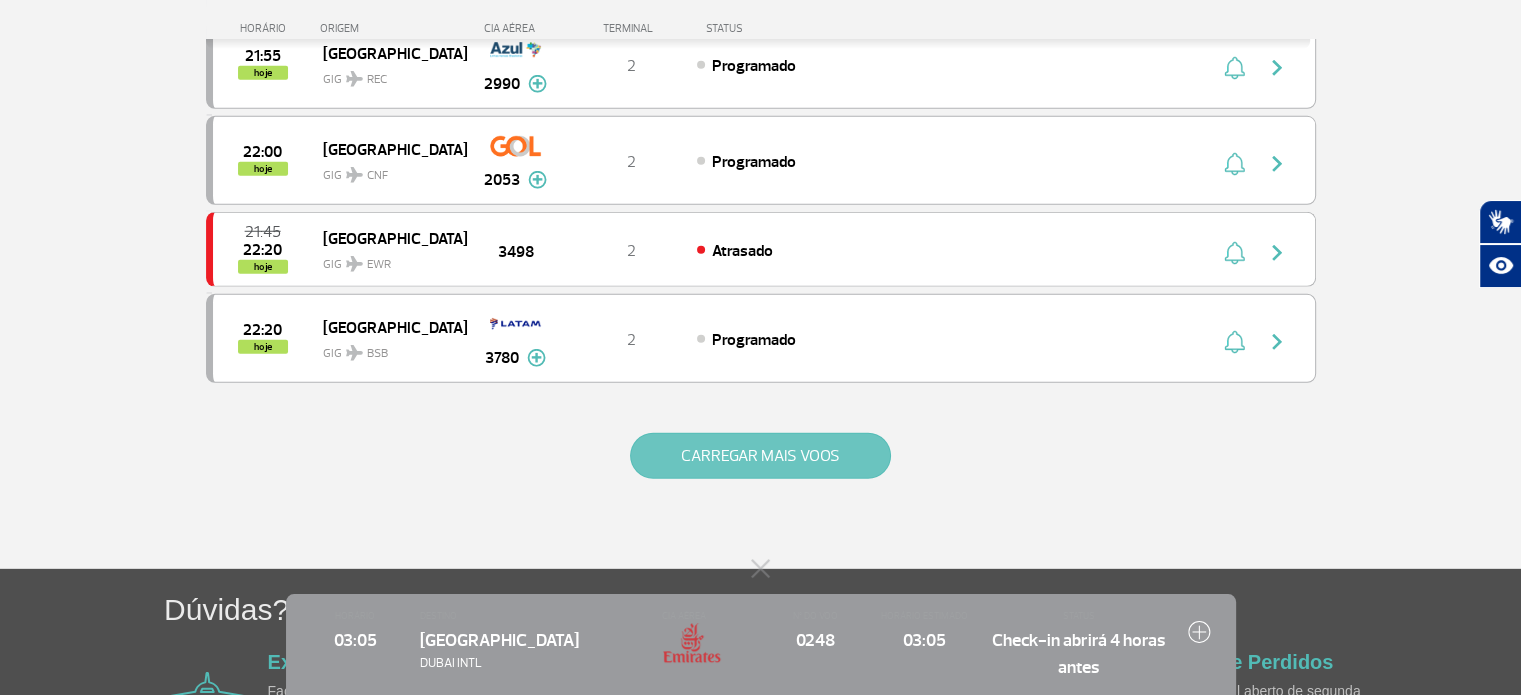 click on "CARREGAR MAIS VOOS" at bounding box center (760, 456) 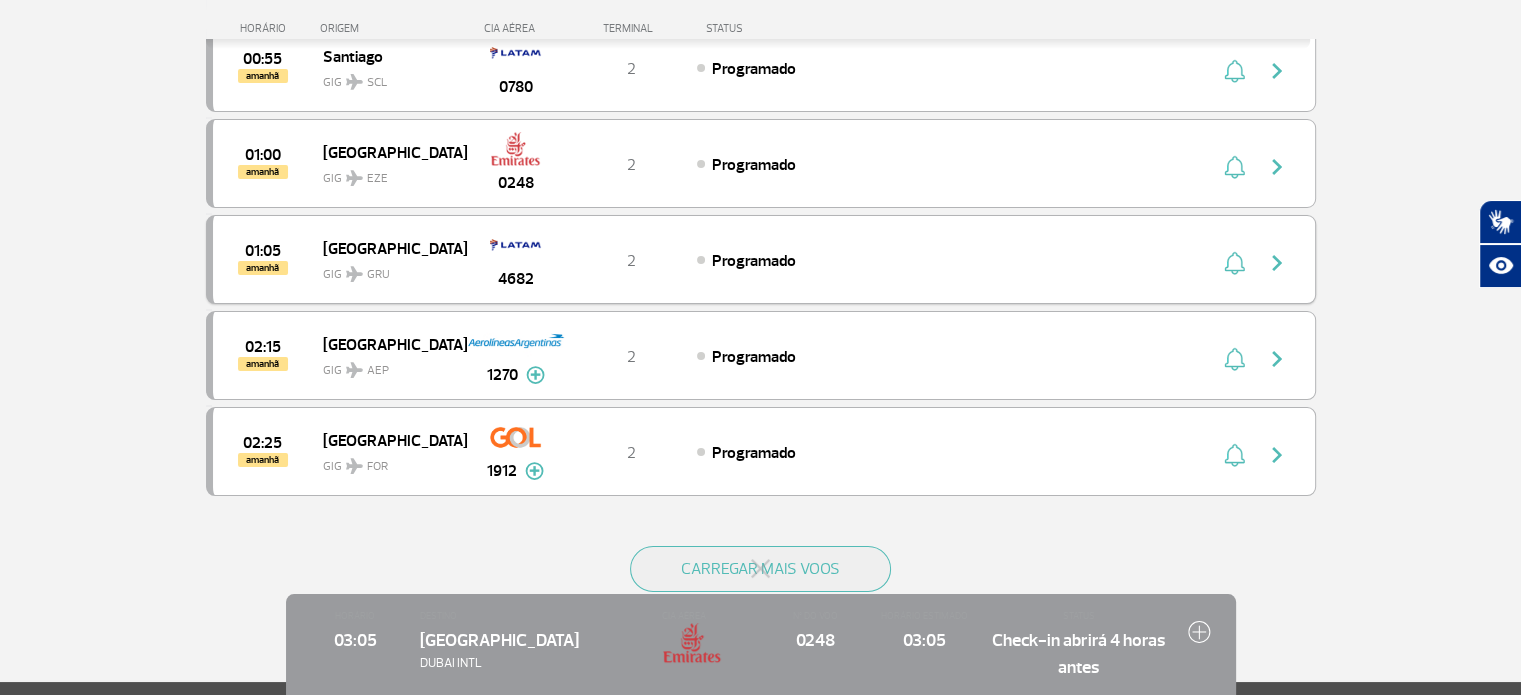 scroll, scrollTop: 7488, scrollLeft: 0, axis: vertical 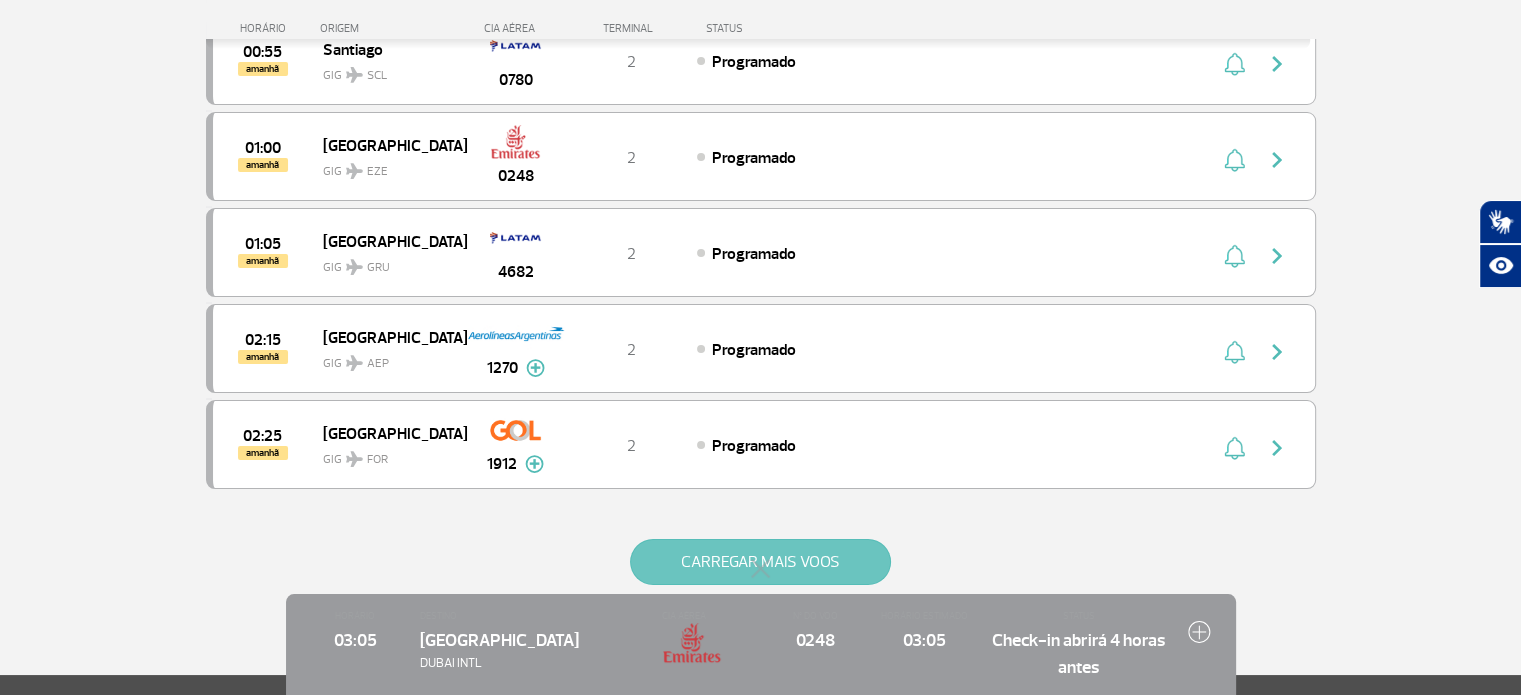 click on "CARREGAR MAIS VOOS" at bounding box center (760, 562) 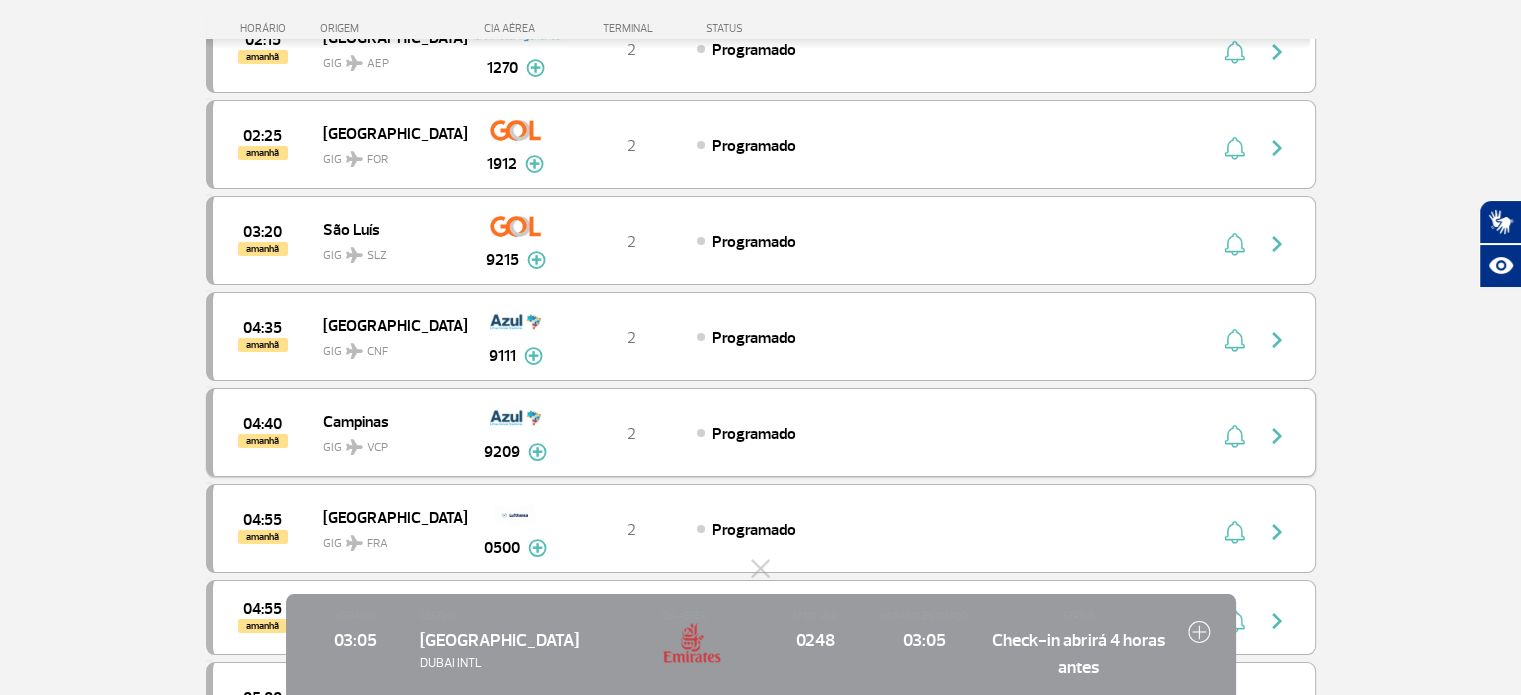 scroll, scrollTop: 7888, scrollLeft: 0, axis: vertical 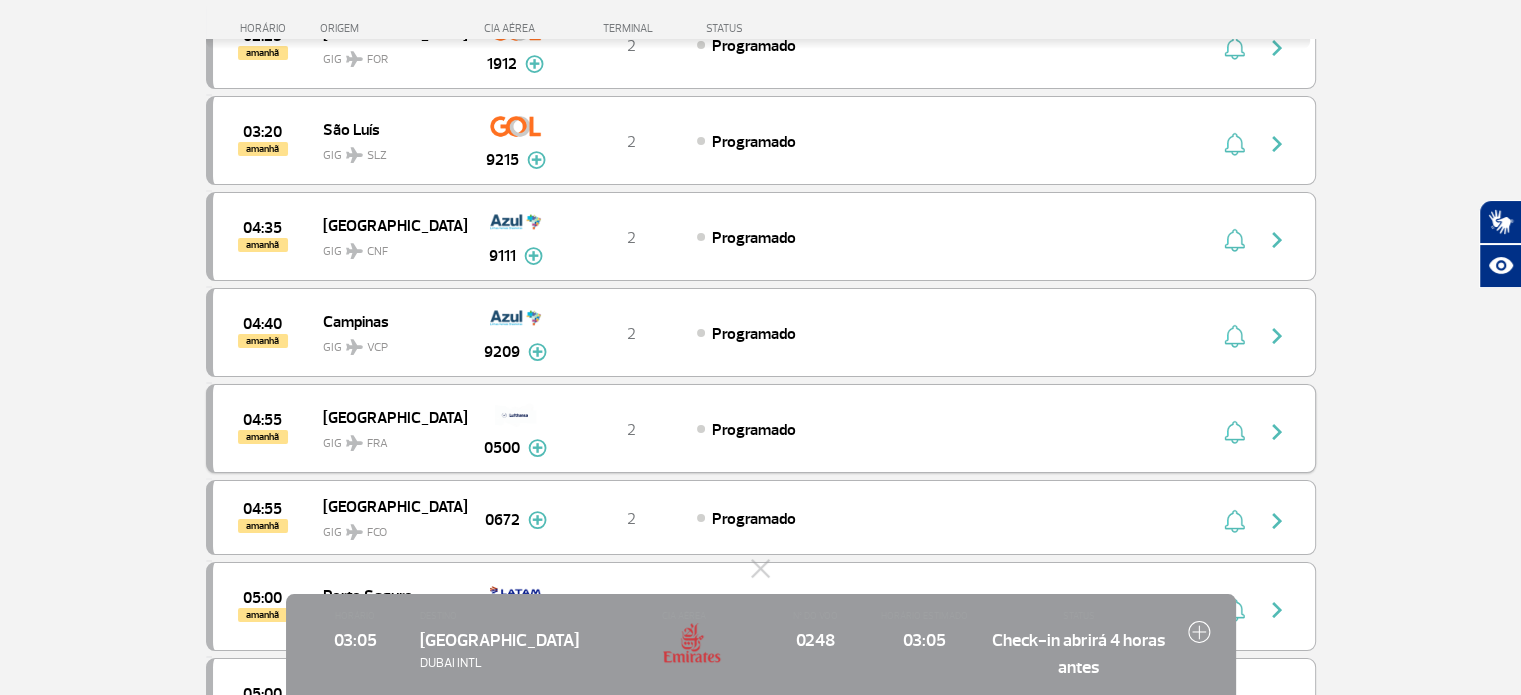 click at bounding box center [515, 414] 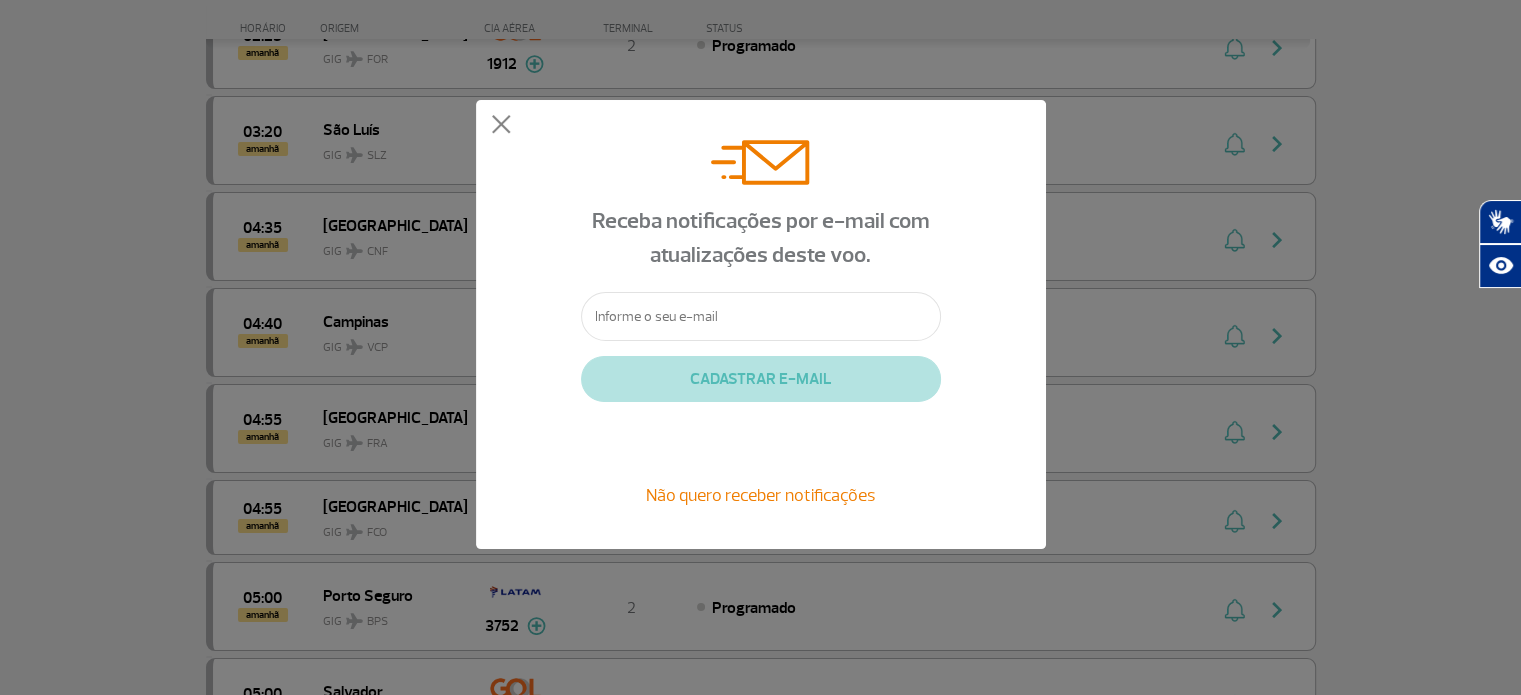 click 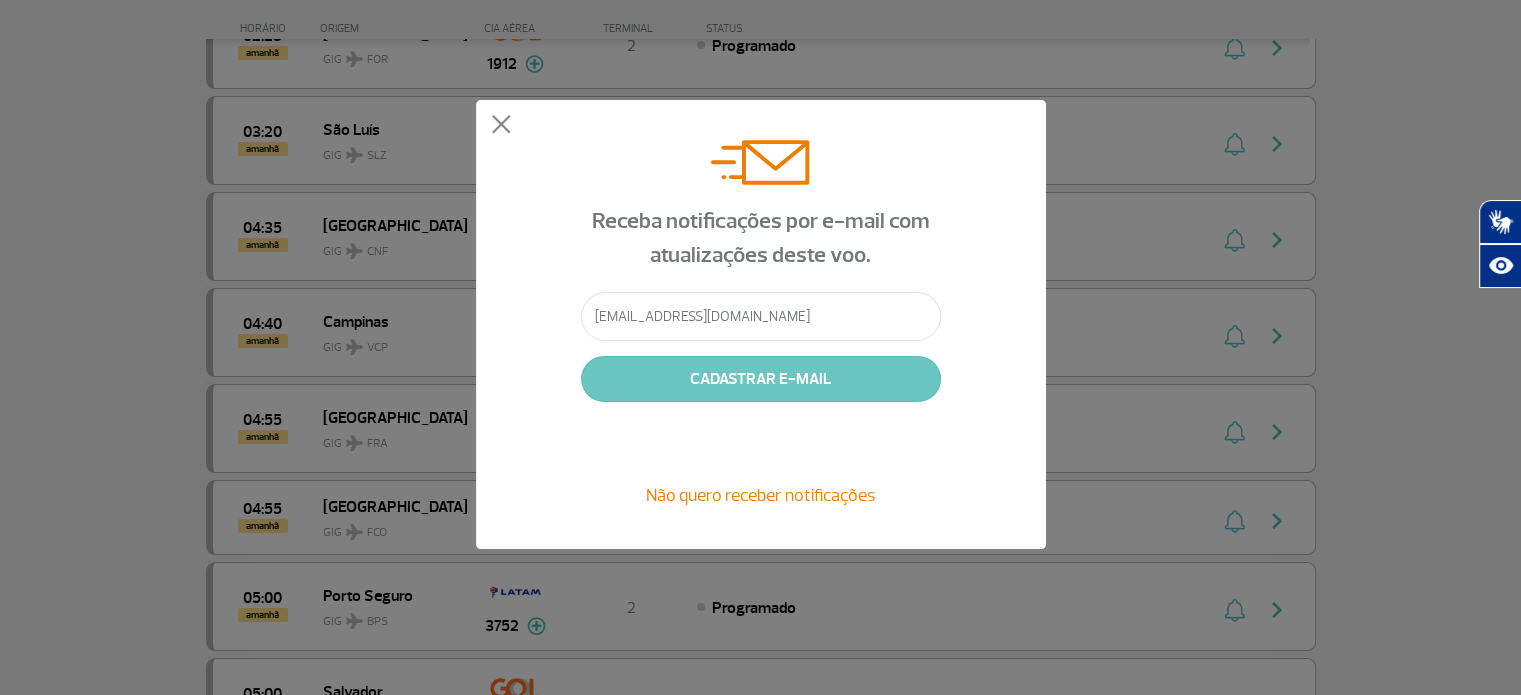 type on "[EMAIL_ADDRESS][DOMAIN_NAME]" 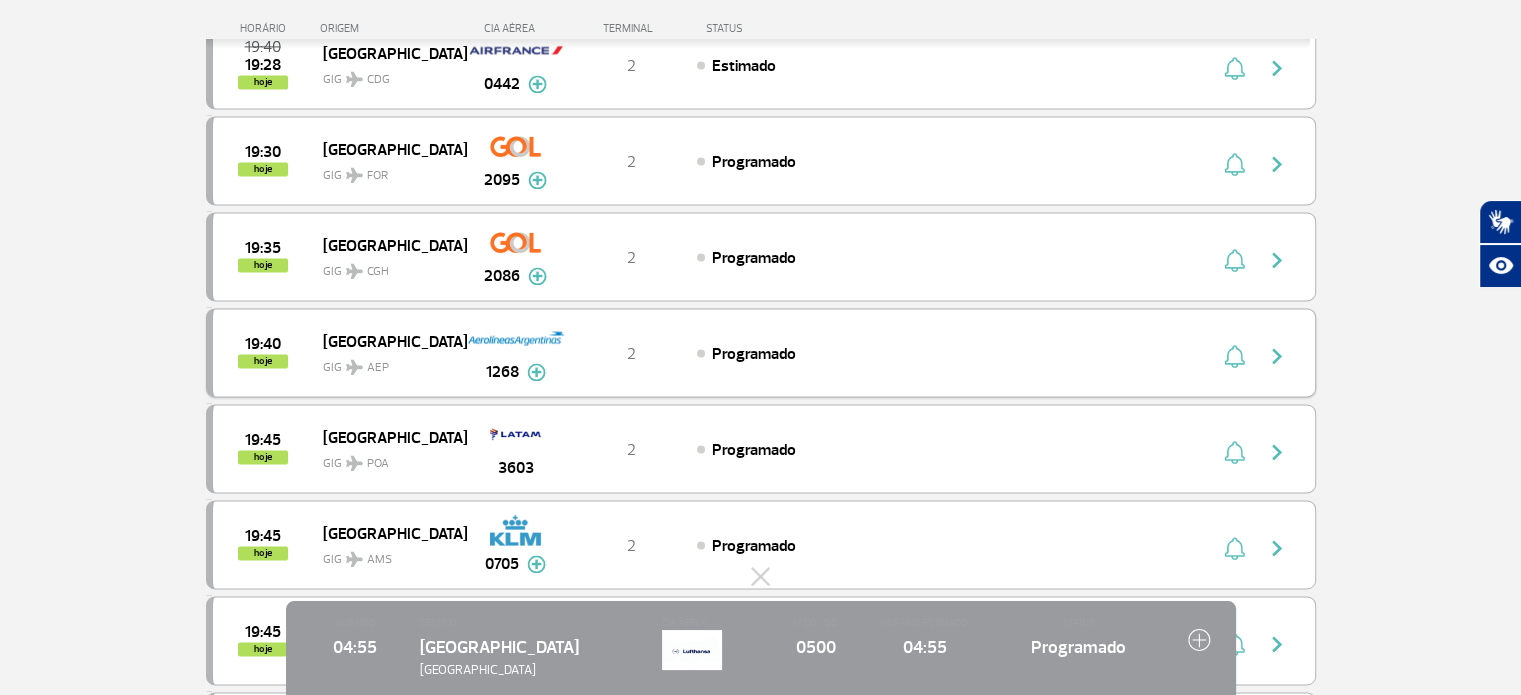 scroll, scrollTop: 3400, scrollLeft: 0, axis: vertical 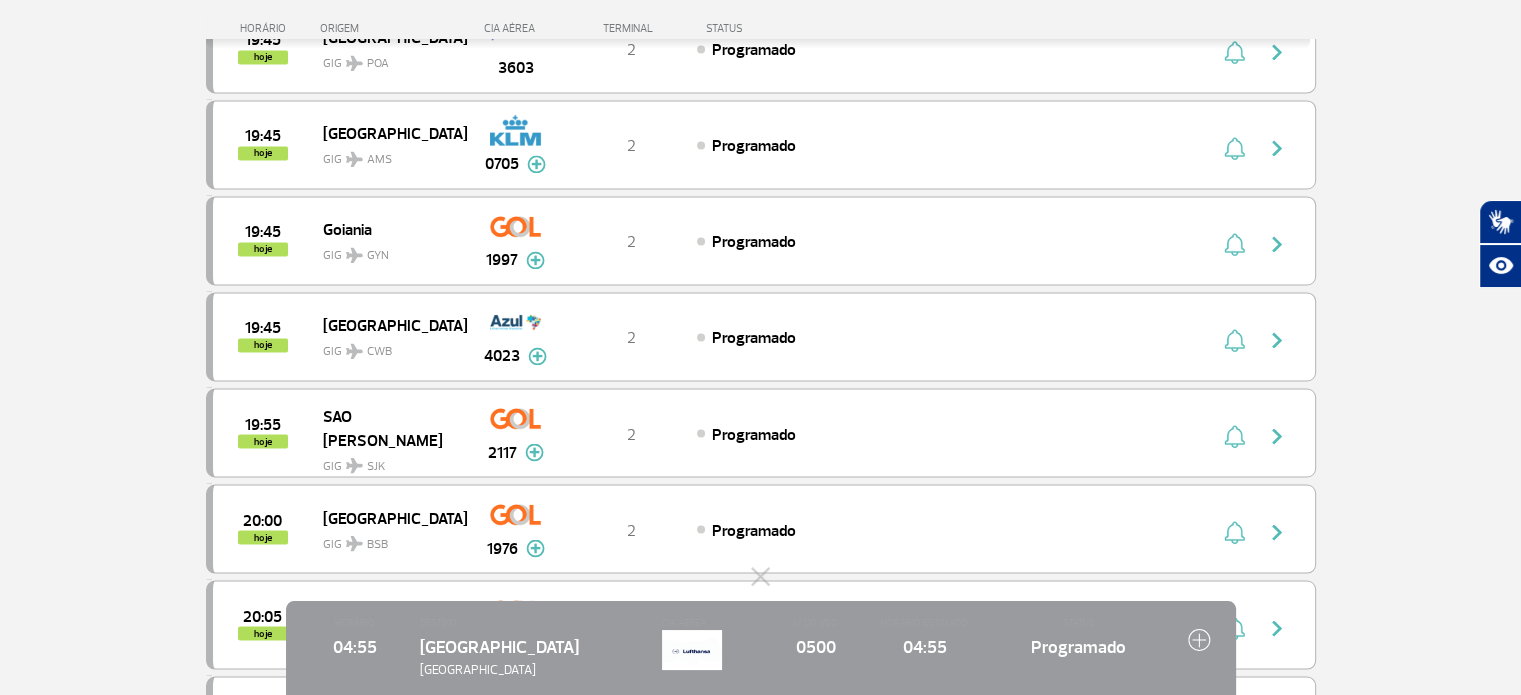 drag, startPoint x: 1118, startPoint y: 680, endPoint x: 1125, endPoint y: 660, distance: 21.189621 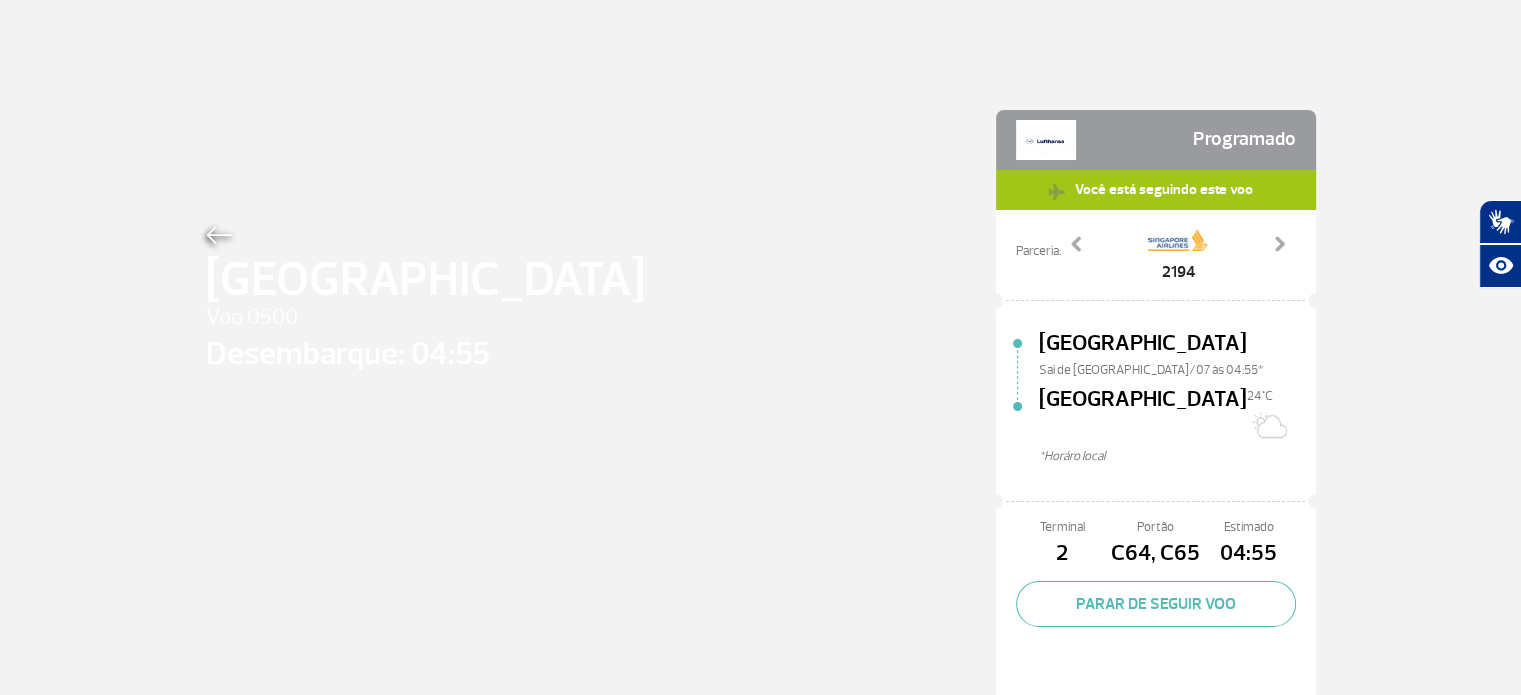 scroll, scrollTop: 0, scrollLeft: 0, axis: both 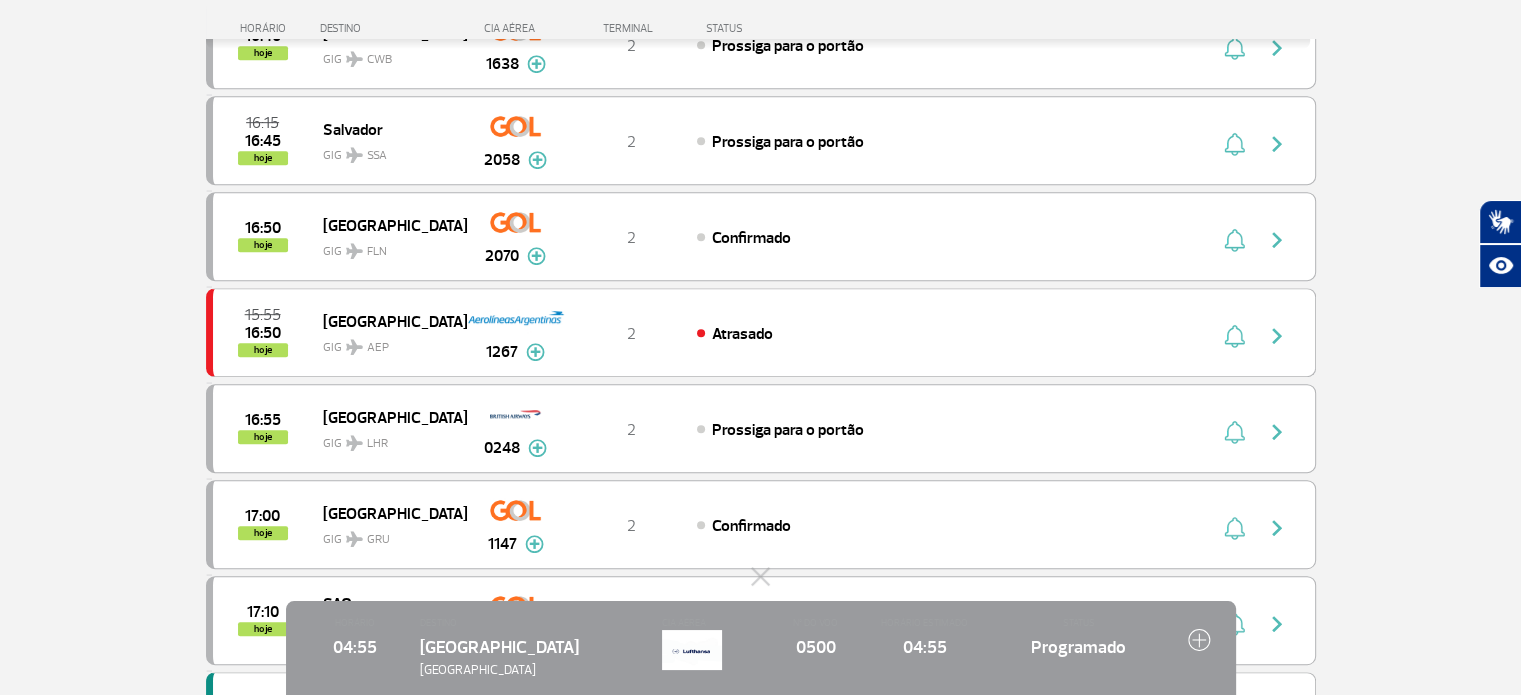 click on "[GEOGRAPHIC_DATA]" 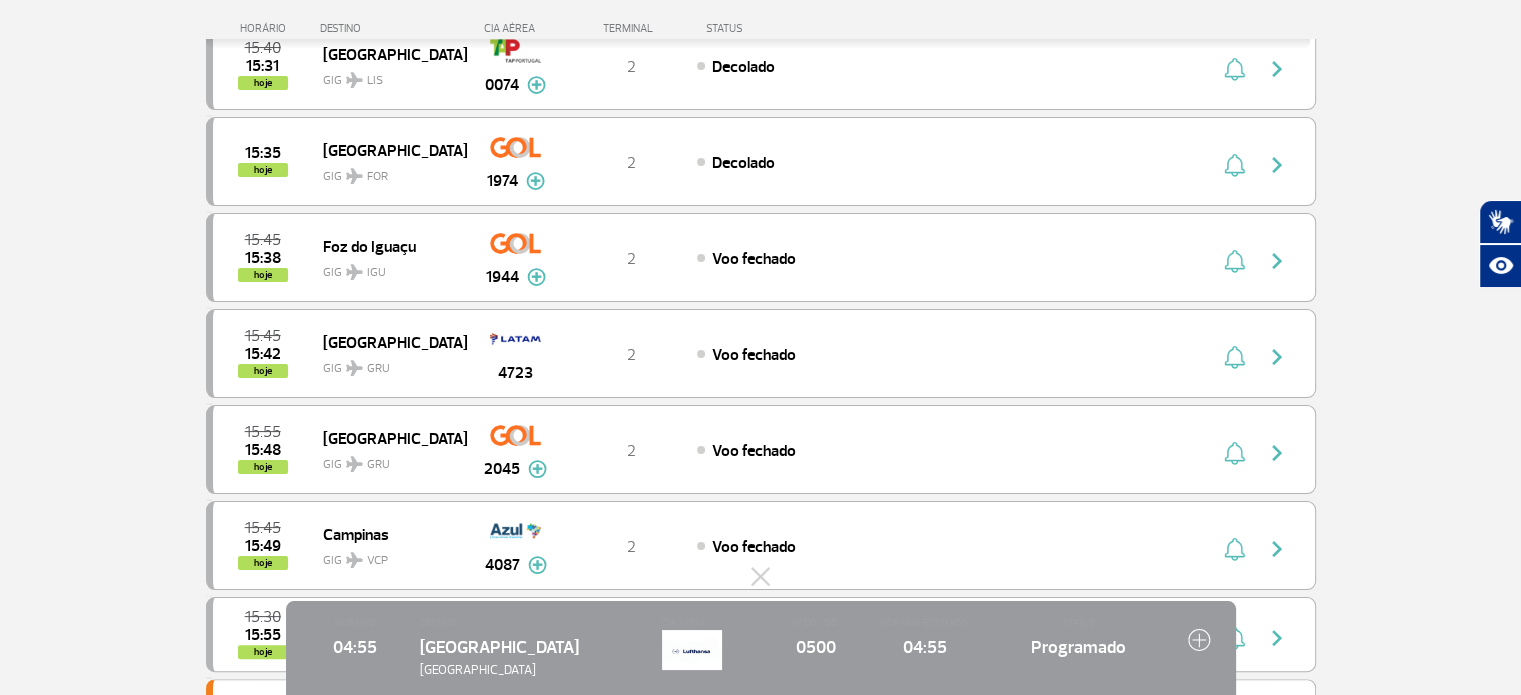 scroll, scrollTop: 0, scrollLeft: 0, axis: both 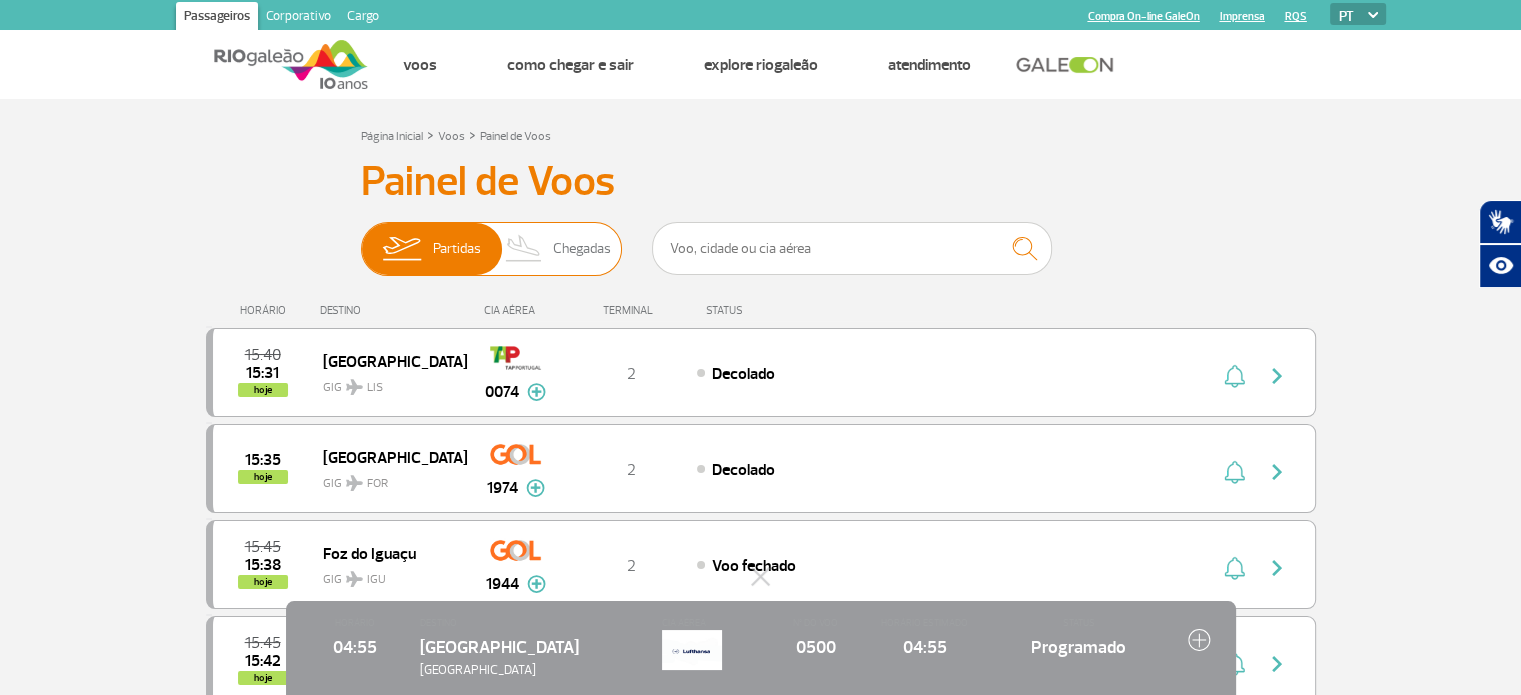 click on "Chegadas" at bounding box center [582, 249] 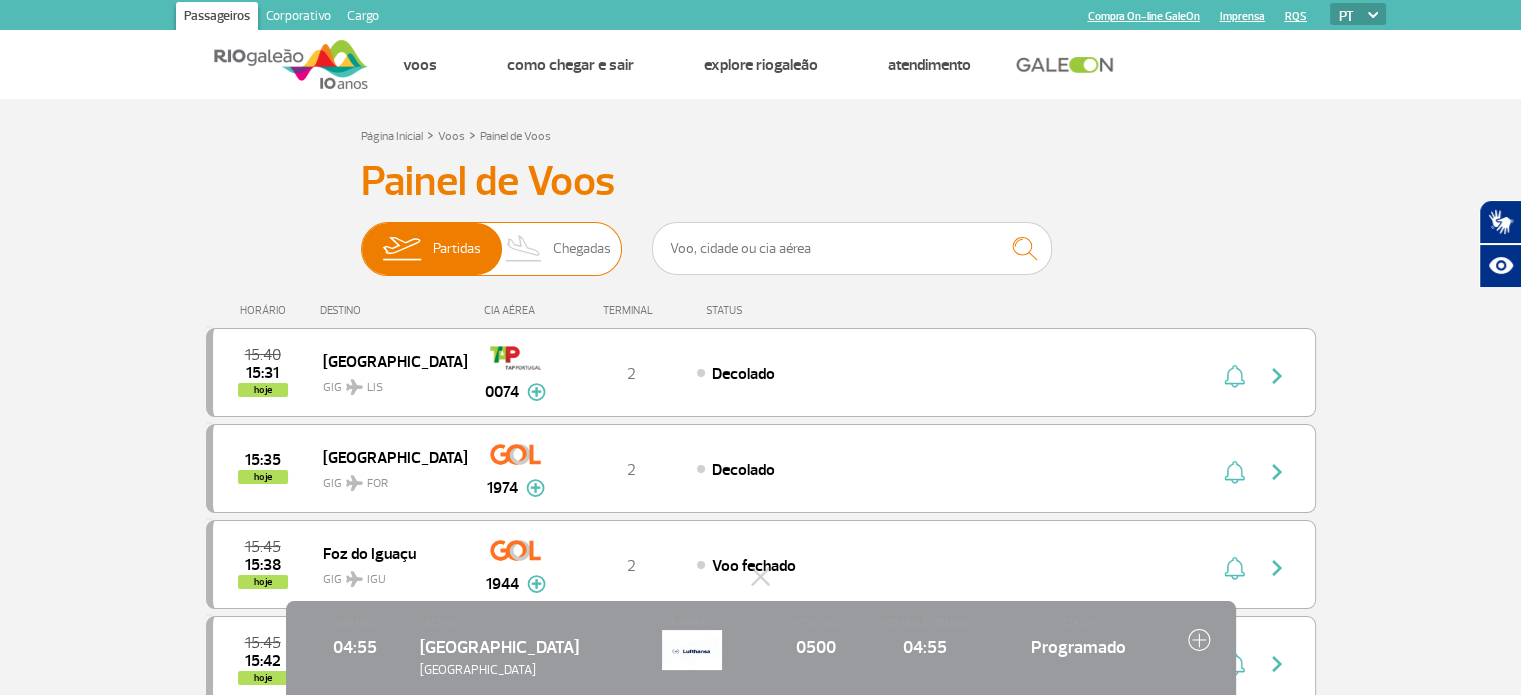 click on "Partidas   Chegadas" at bounding box center [361, 239] 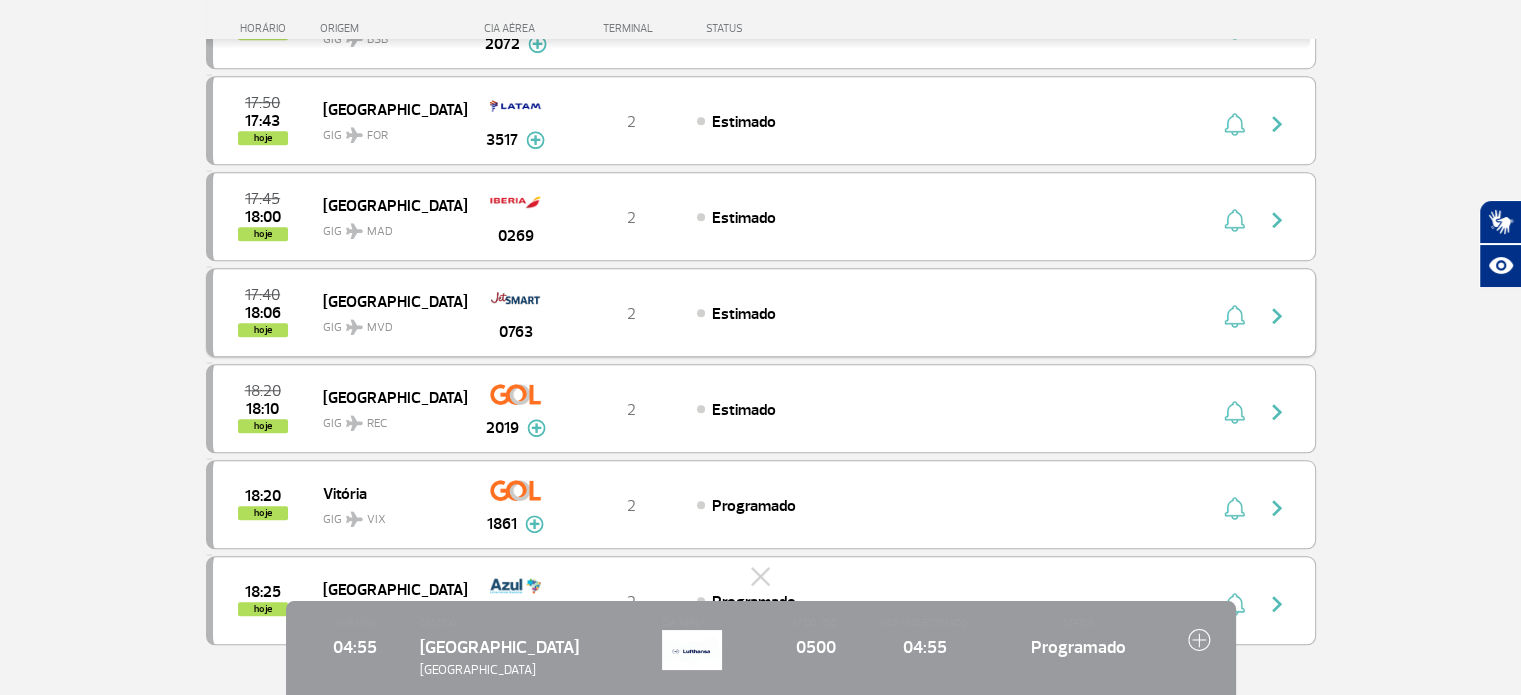 scroll, scrollTop: 1400, scrollLeft: 0, axis: vertical 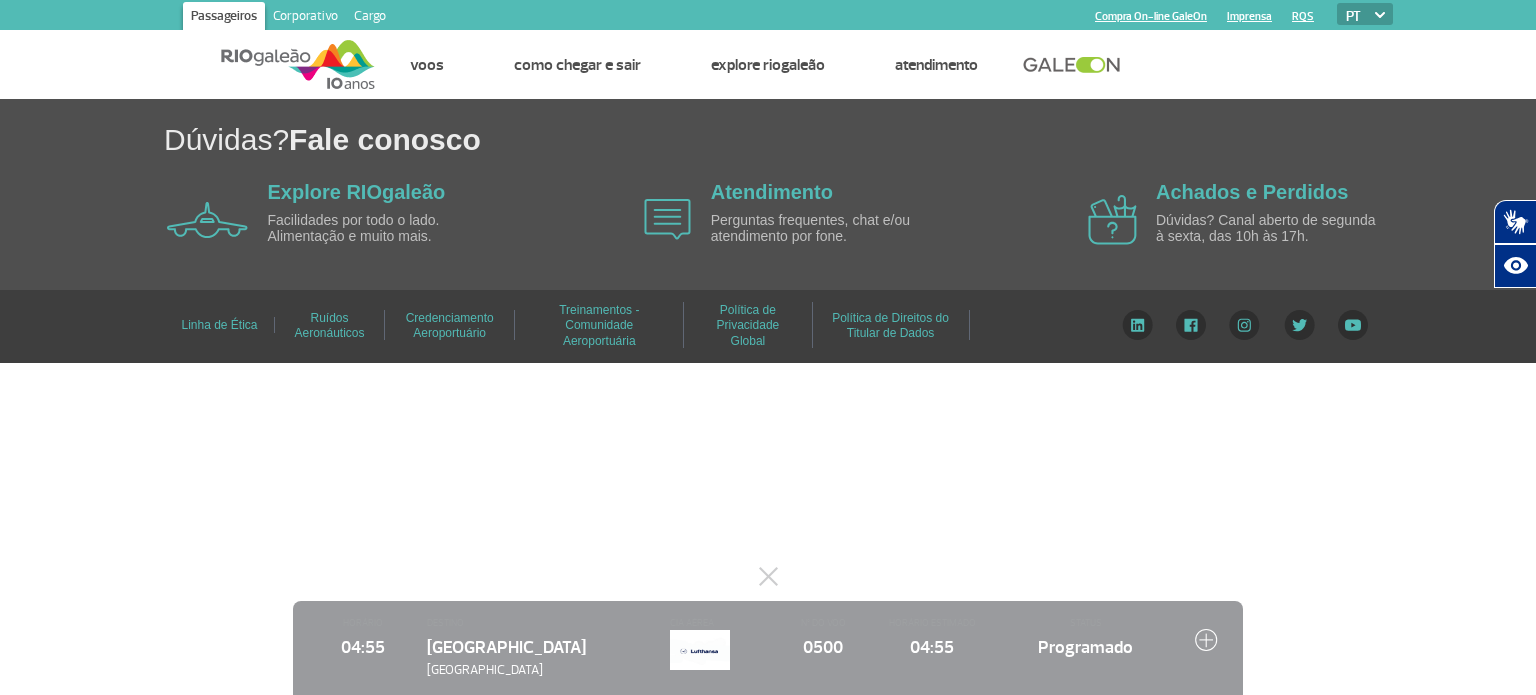 click on "Passageiros   Corporativo   Cargo   Compra On-line GaleOn   Imprensa   RQS   PT   ENG   ESP   Página inicial   Painel de voos   Companhias Aéreas   Destinos   Voos   Painel de voos   Companhias Aéreas   Destinos   Como chegar e sair   Painel de voos   Companhias Aéreas   Destinos   Explore RIOgaleão   Painel de voos   Companhias Aéreas   Destinos   Atendimento   Painel de voos   Companhias Aéreas   Destinos   PT   ENG   ESP   Passageiros   Página inicial   Voos   Como chegar e sair   Explore RIOgaleão   Atendimento   Corporativo   Página inicial   Quem Somos   Trabalhe Conosco   Negócios   Imprensa   Cargo   Página inicial   Riogaleão Cargo   Soluções Cargo   Performance   Atendimento   Tarifas   Compra On-line GaleOn   Imprensa   RQS   Compra On-line GaleOn   Imprensa   RQS   Dúvidas?  Fale conosco Explore RIOgaleão Facilidades por todo o lado. Alimentação e muito mais.
Atendimento Perguntas frequentes, chat e/ou atendimento por fone.
Achados e Perdidos
Linha de Ética  FRA" at bounding box center [768, 347] 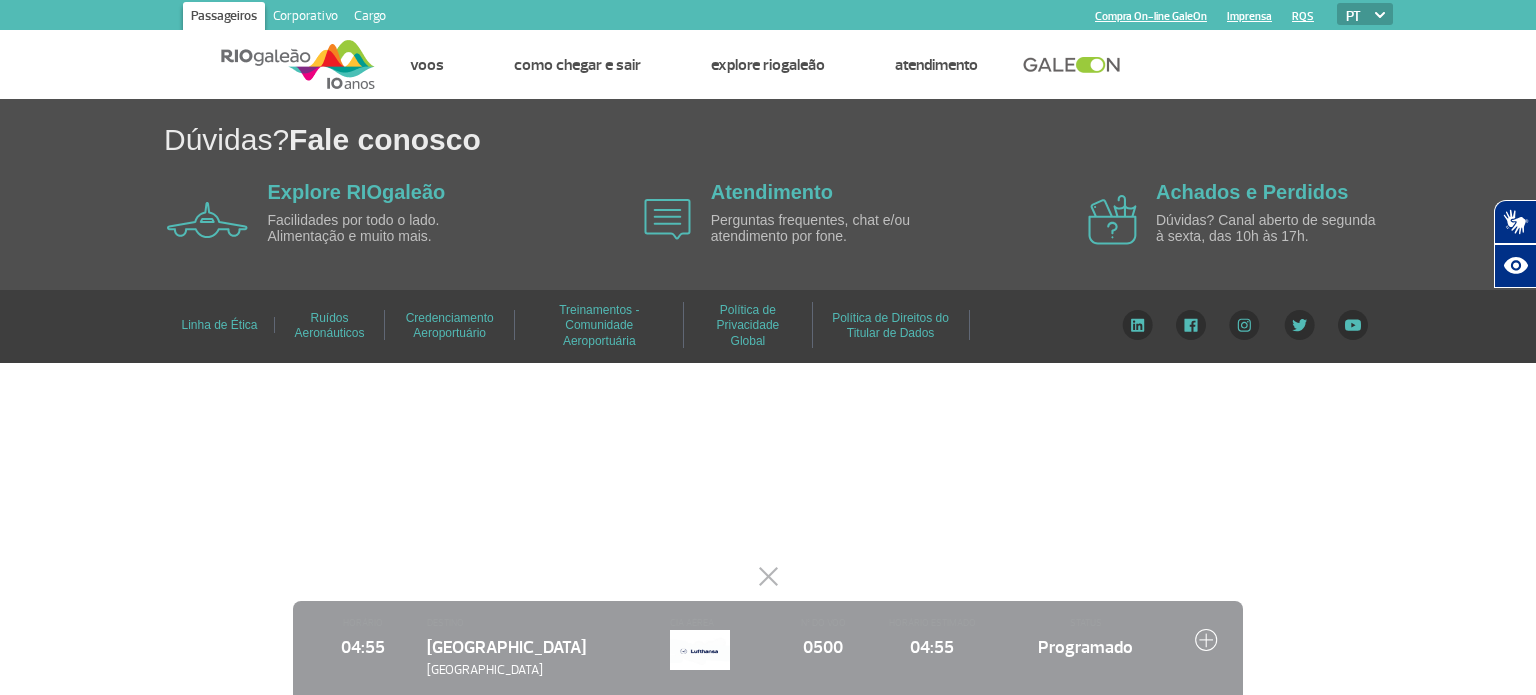 click 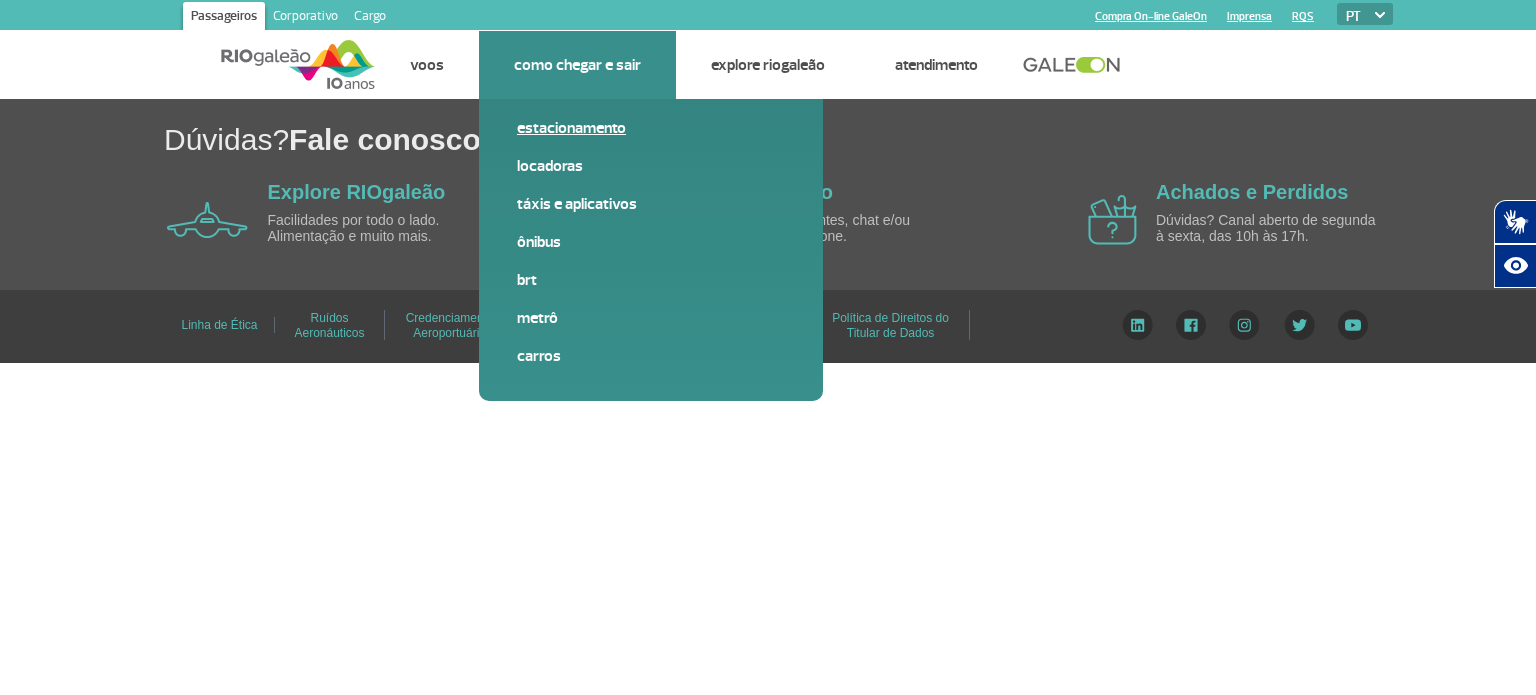 type 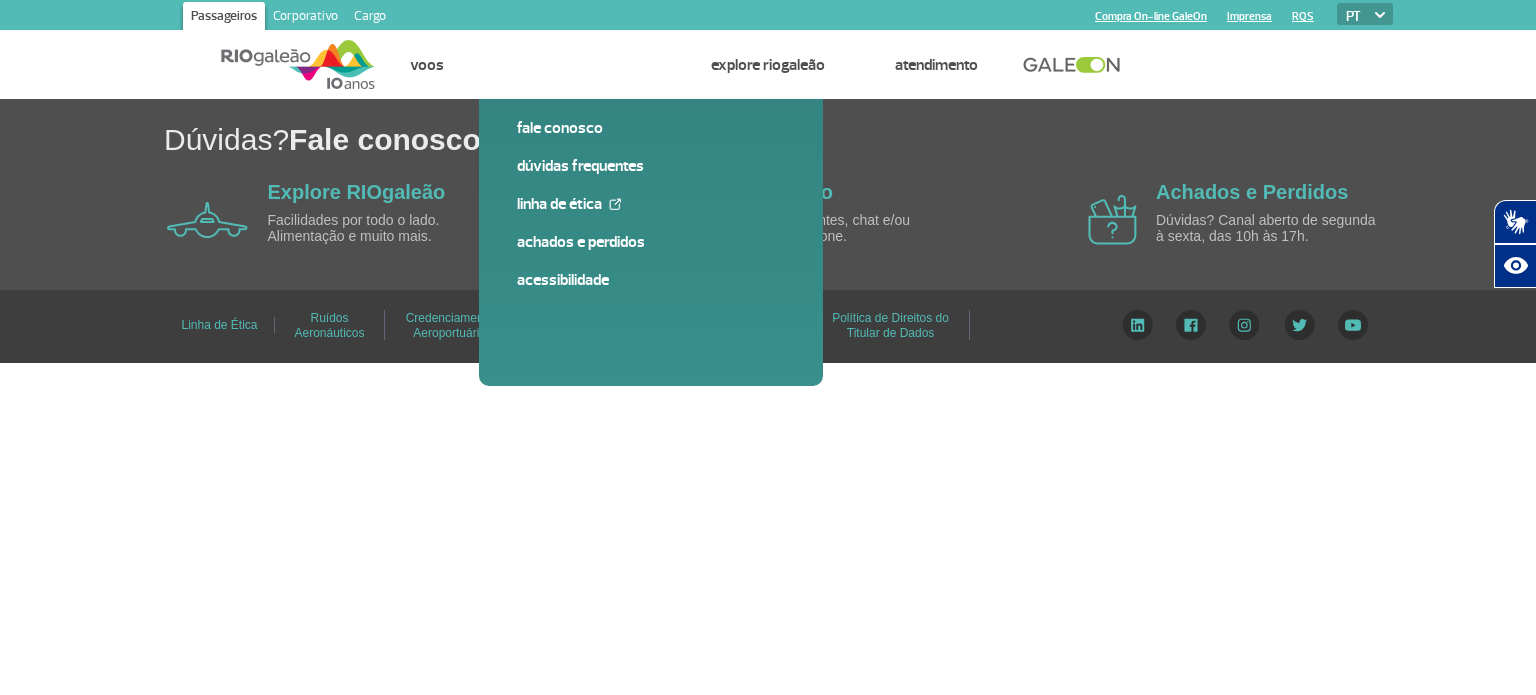 click at bounding box center [298, 64] 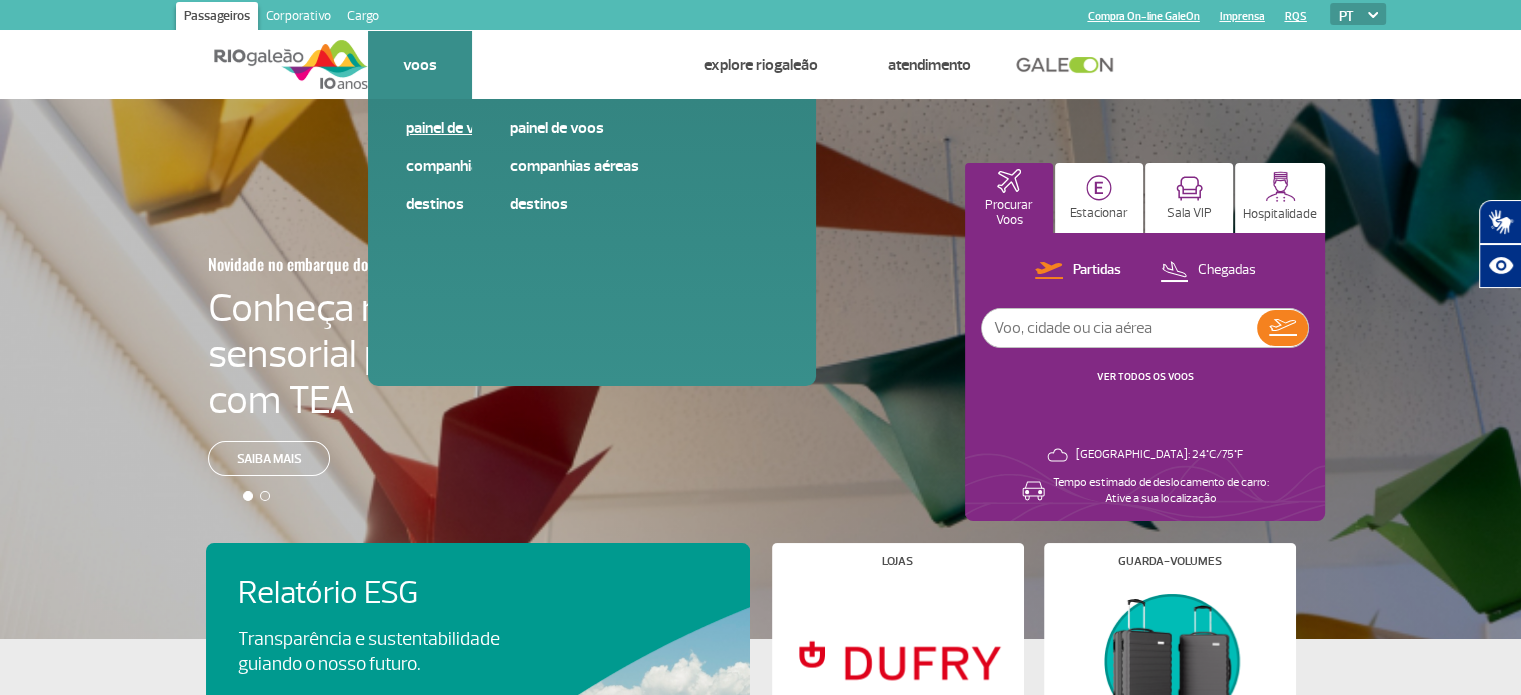 click on "Painel de voos" at bounding box center [540, 128] 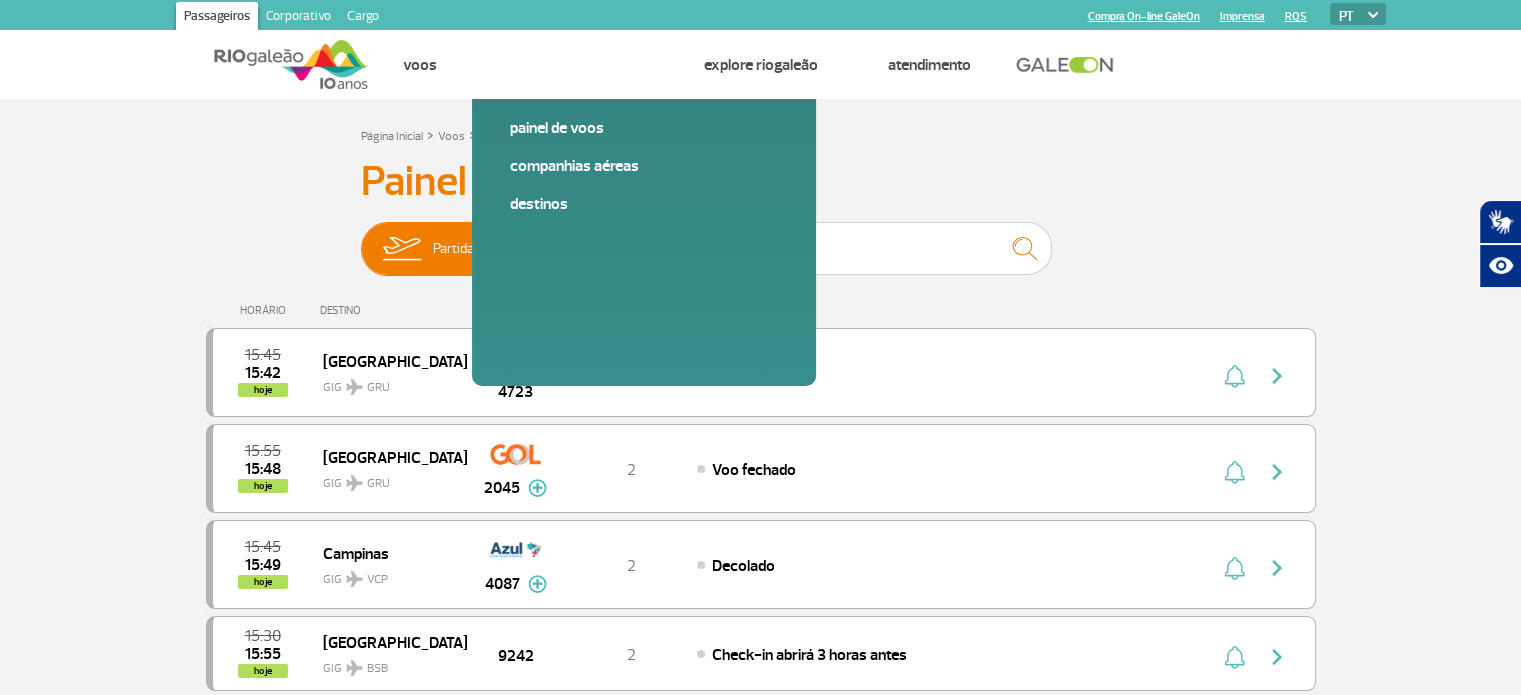 click on "Chegadas" at bounding box center (582, 249) 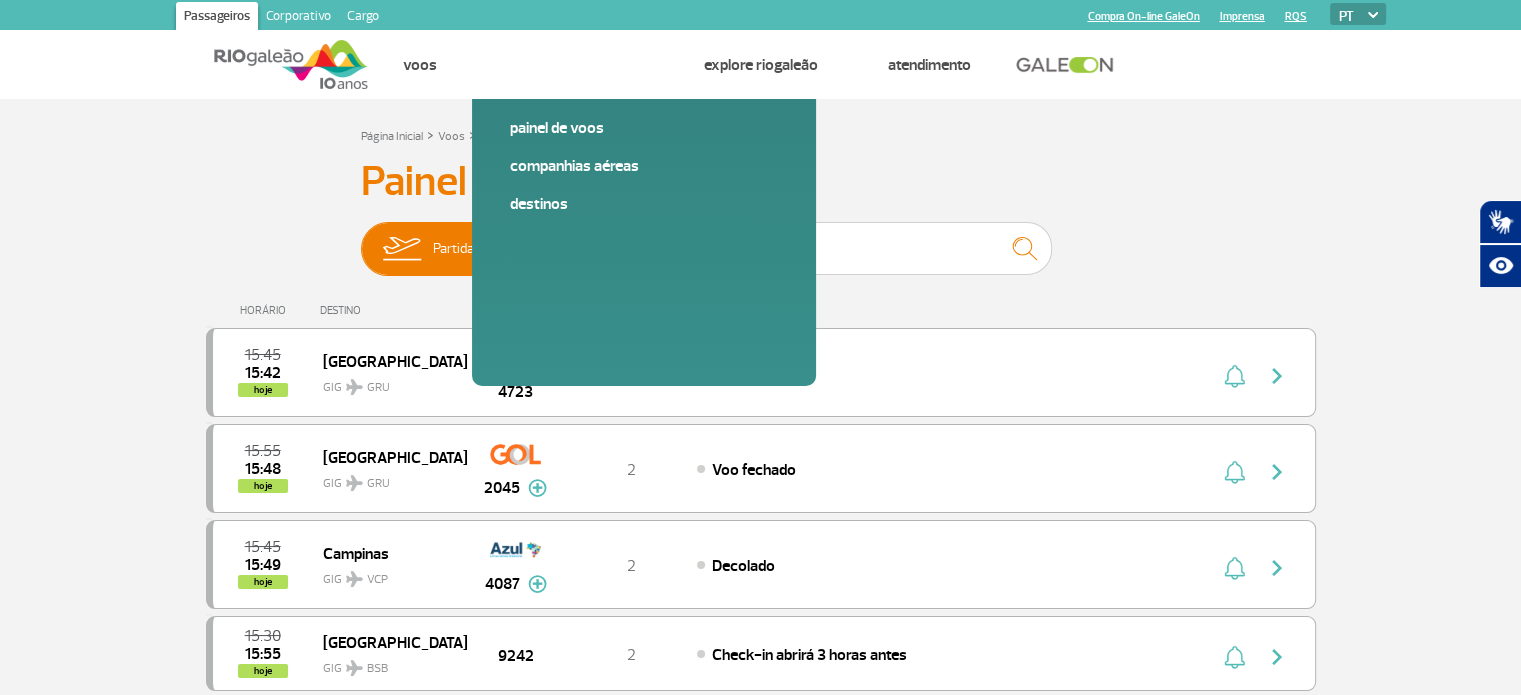 click on "Partidas   Chegadas" at bounding box center (361, 239) 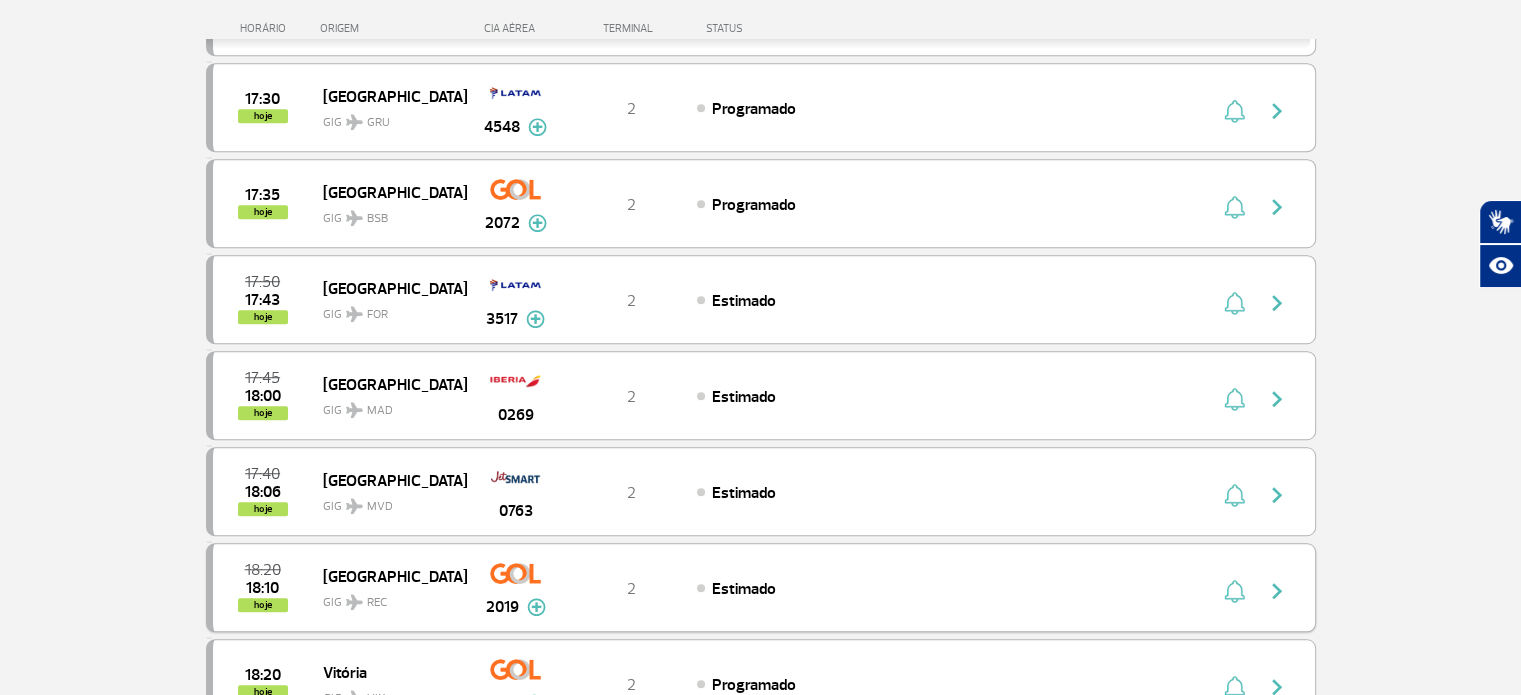 scroll, scrollTop: 1384, scrollLeft: 0, axis: vertical 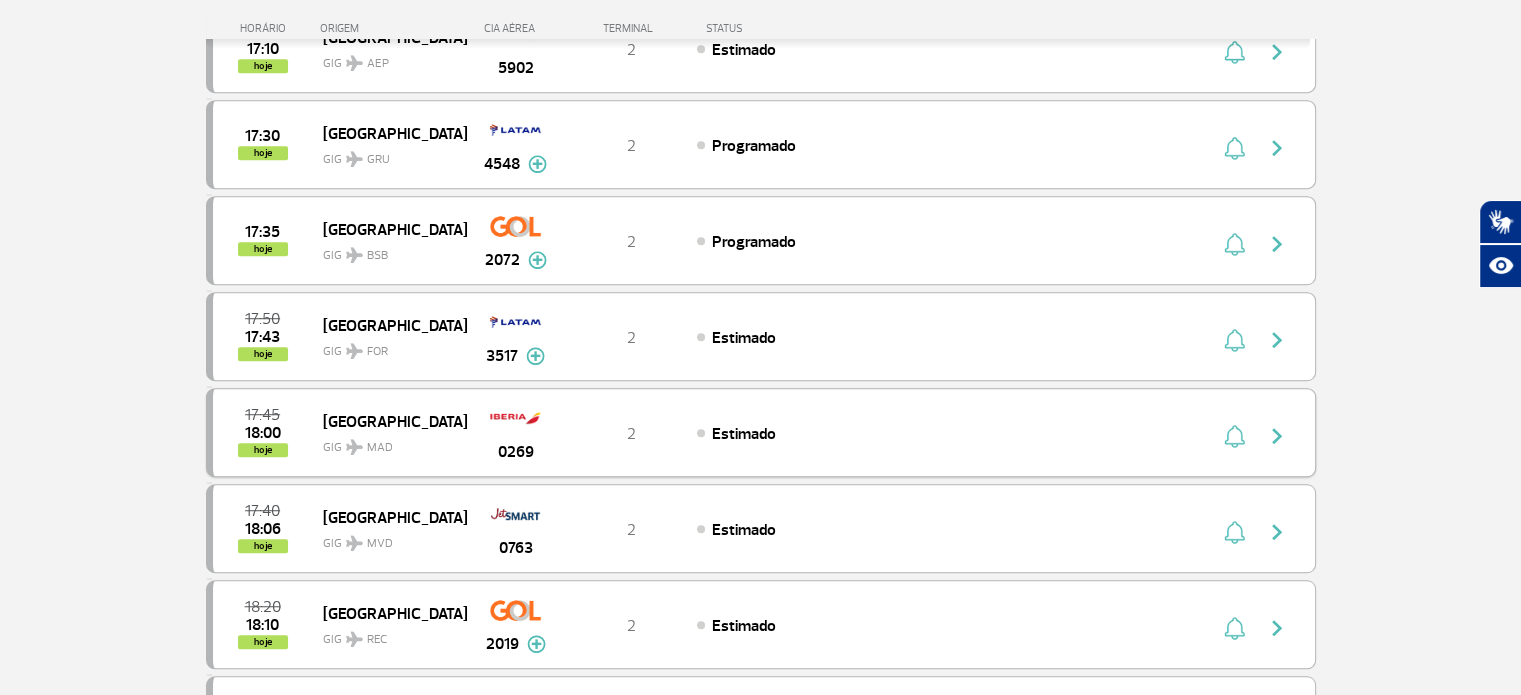 click at bounding box center (1234, 436) 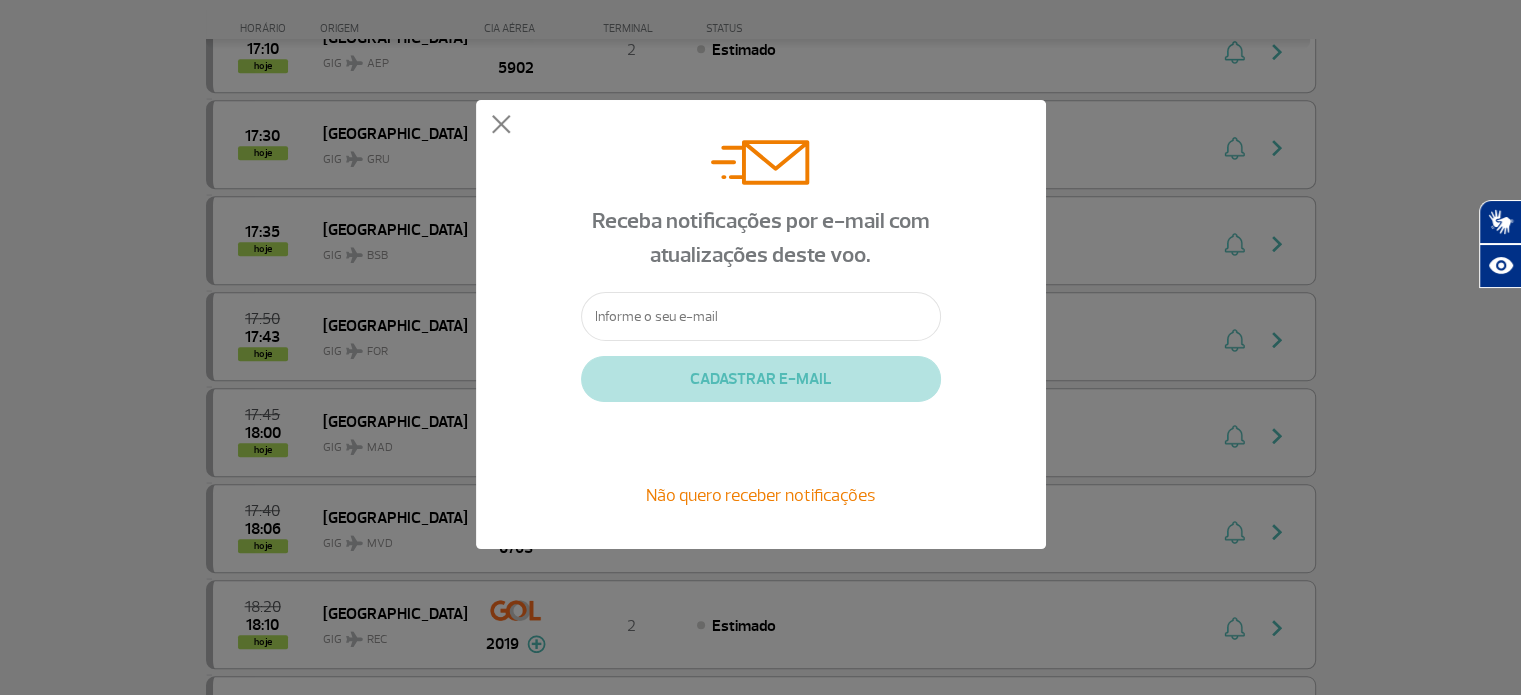click 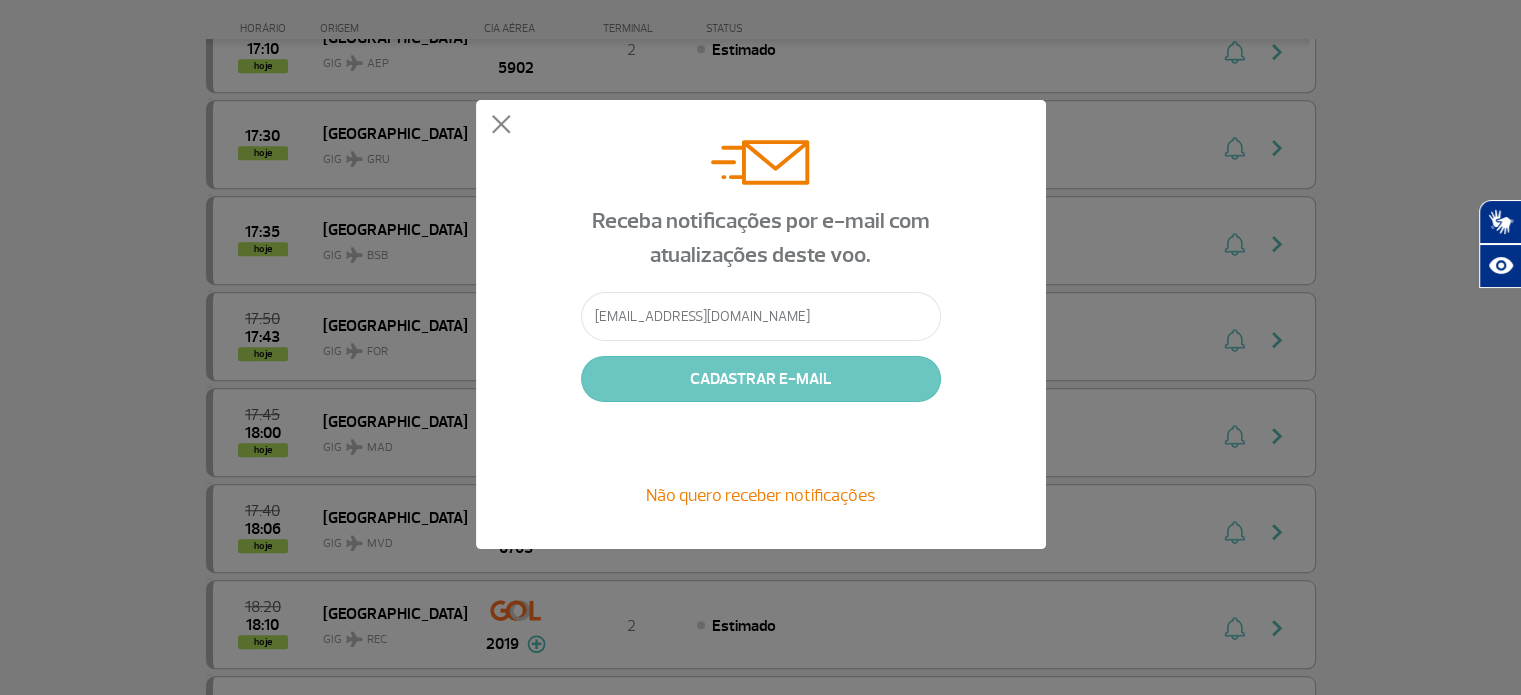 type on "[EMAIL_ADDRESS][DOMAIN_NAME]" 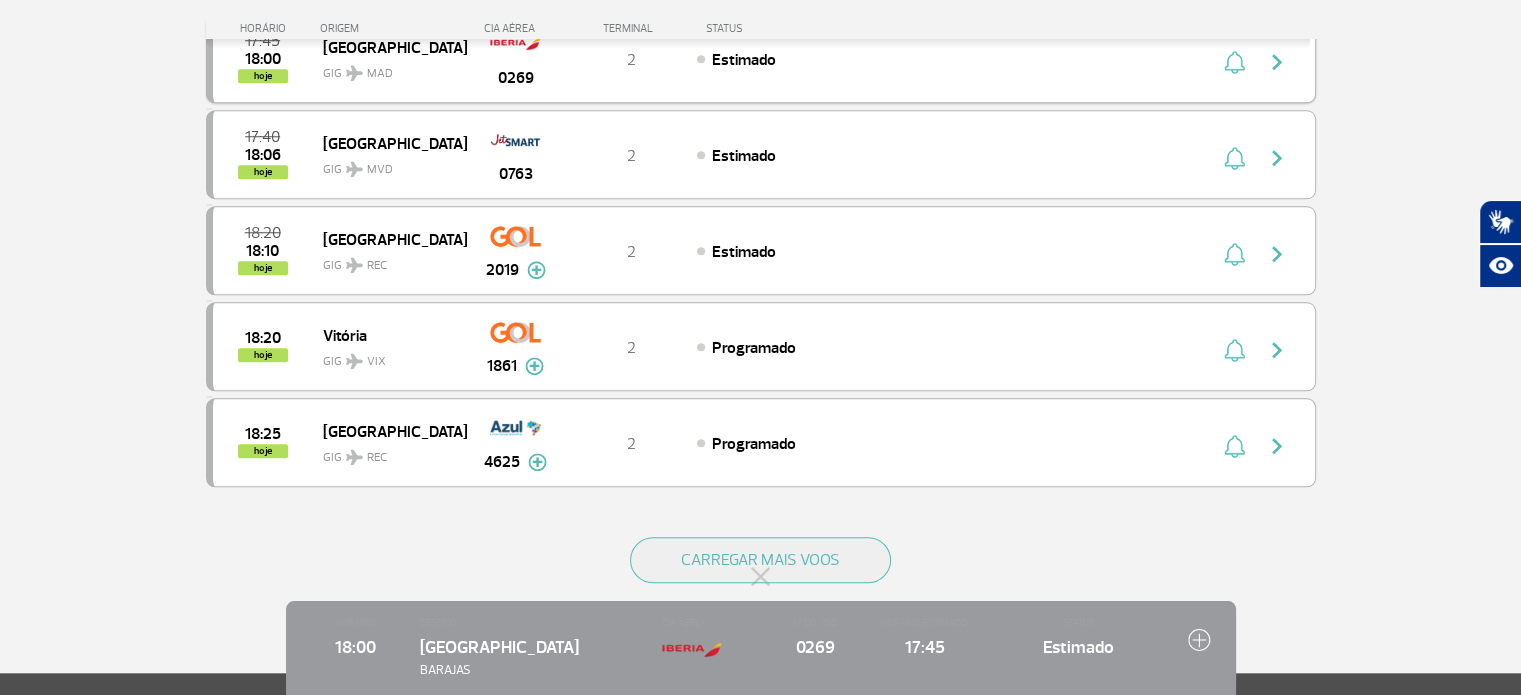 scroll, scrollTop: 1784, scrollLeft: 0, axis: vertical 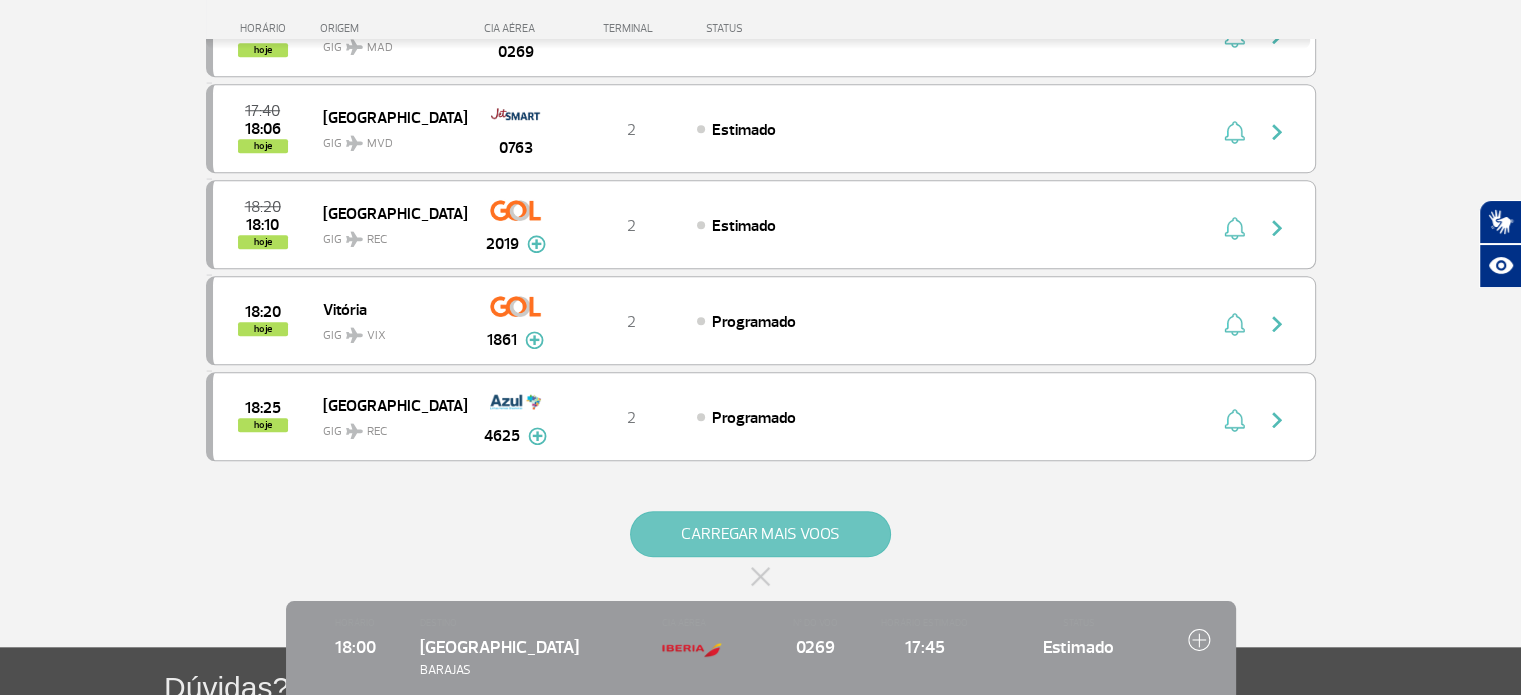 click on "CARREGAR MAIS VOOS" at bounding box center (760, 534) 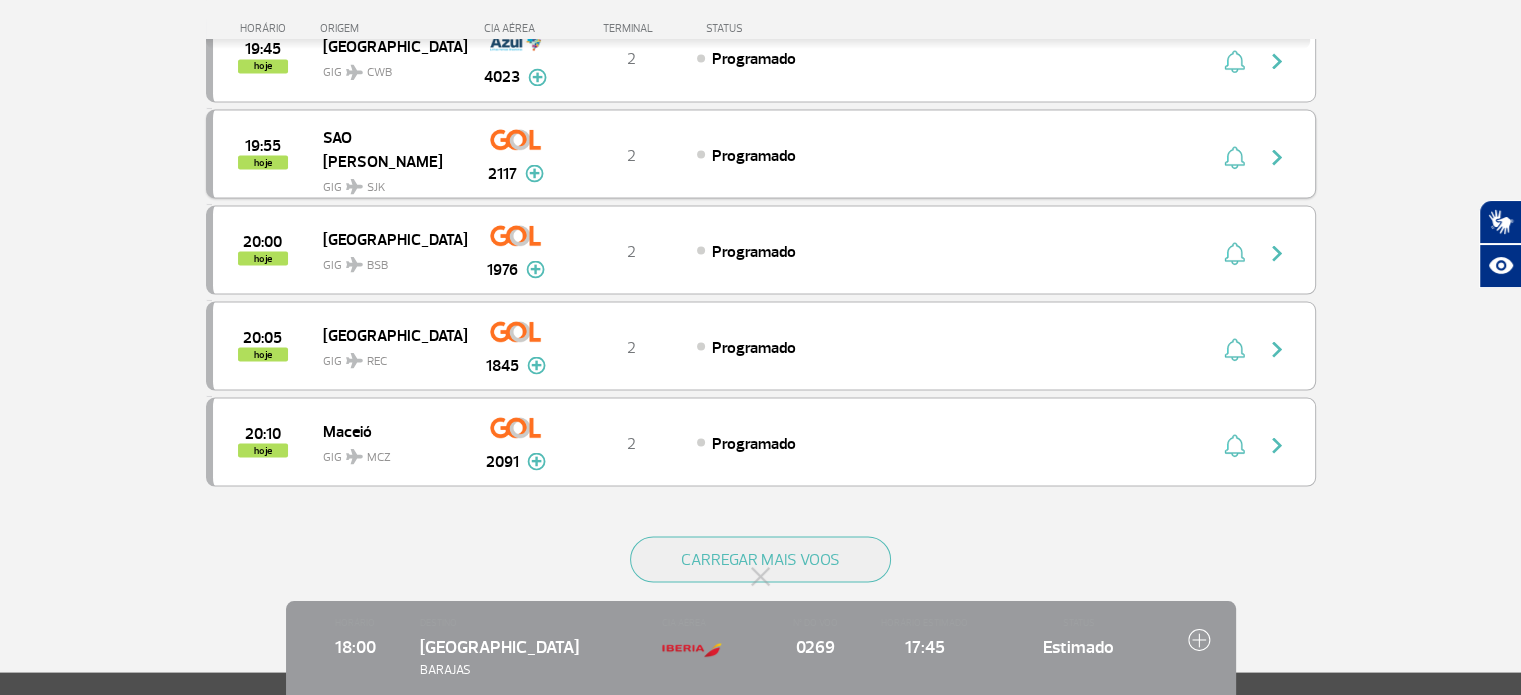 scroll, scrollTop: 3684, scrollLeft: 0, axis: vertical 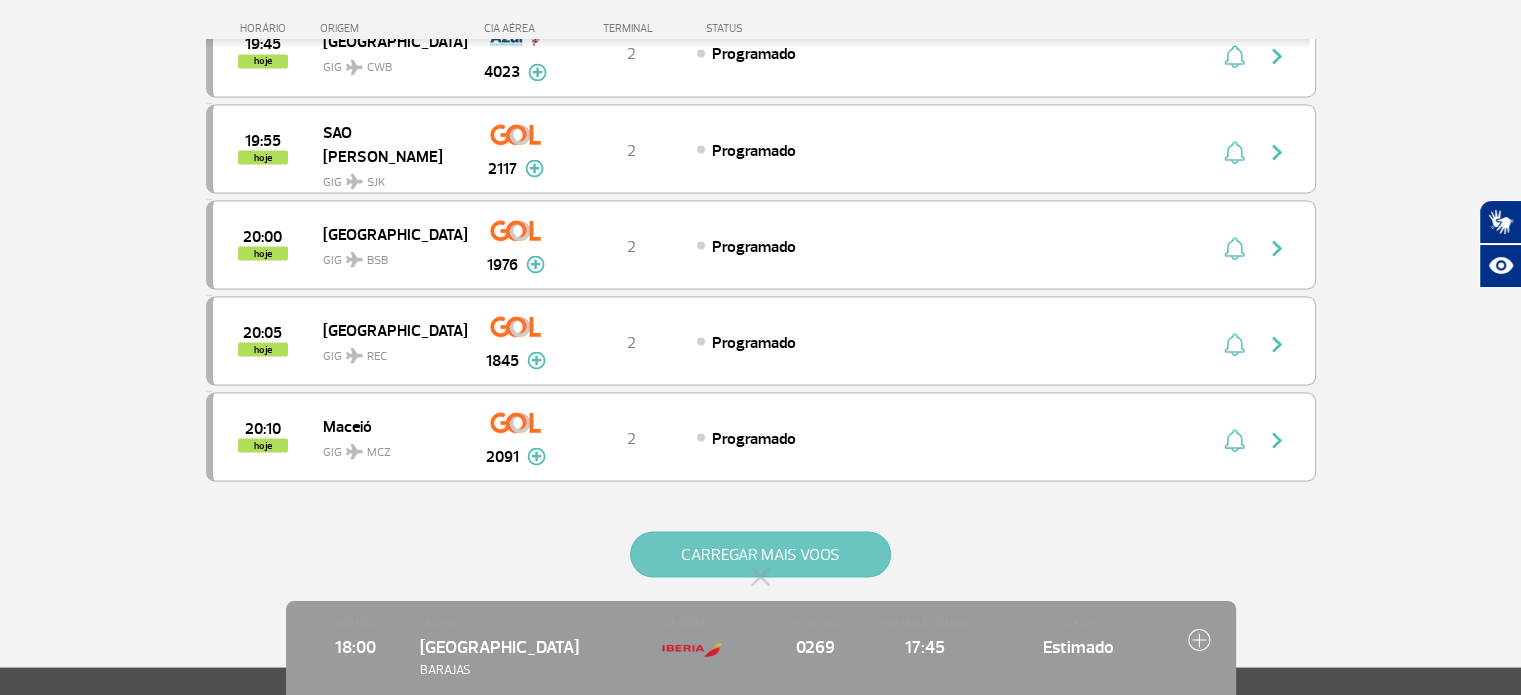 click on "CARREGAR MAIS VOOS" at bounding box center [760, 554] 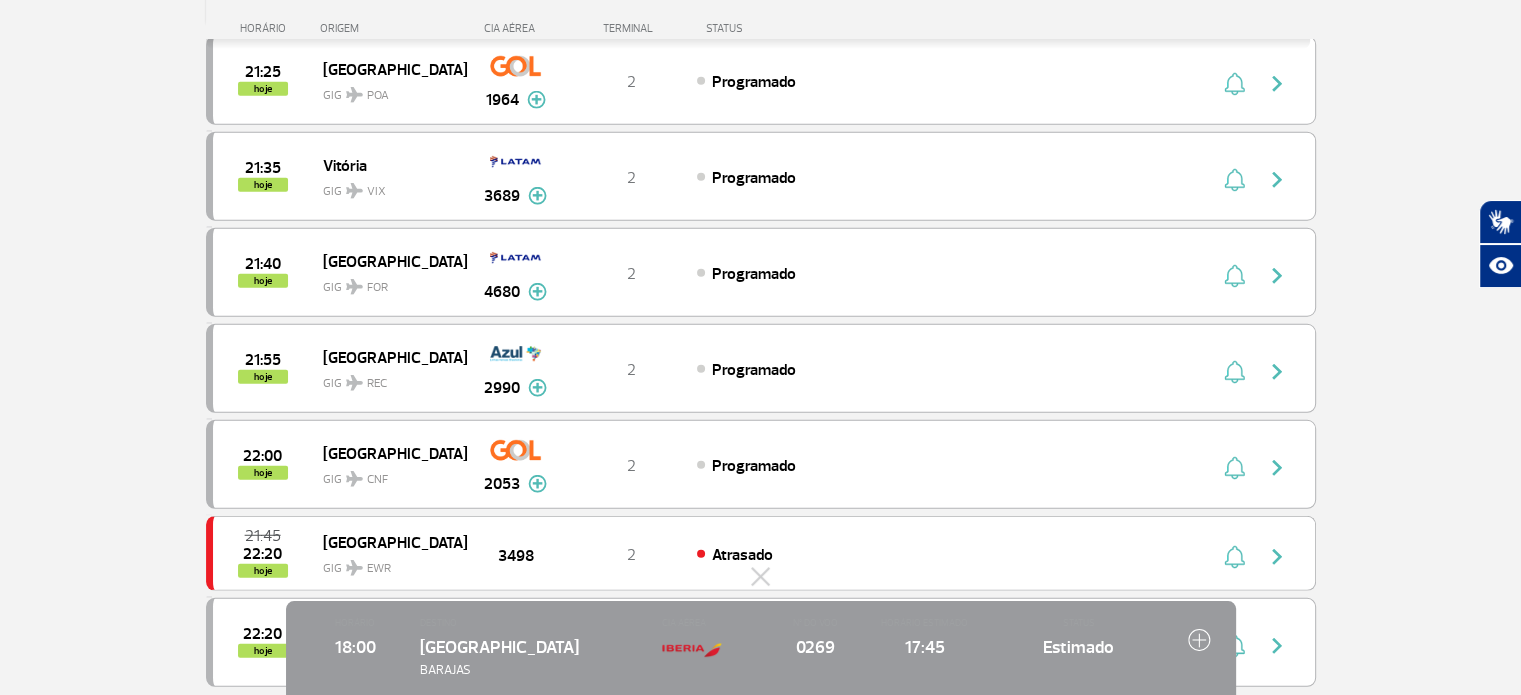 scroll, scrollTop: 5777, scrollLeft: 0, axis: vertical 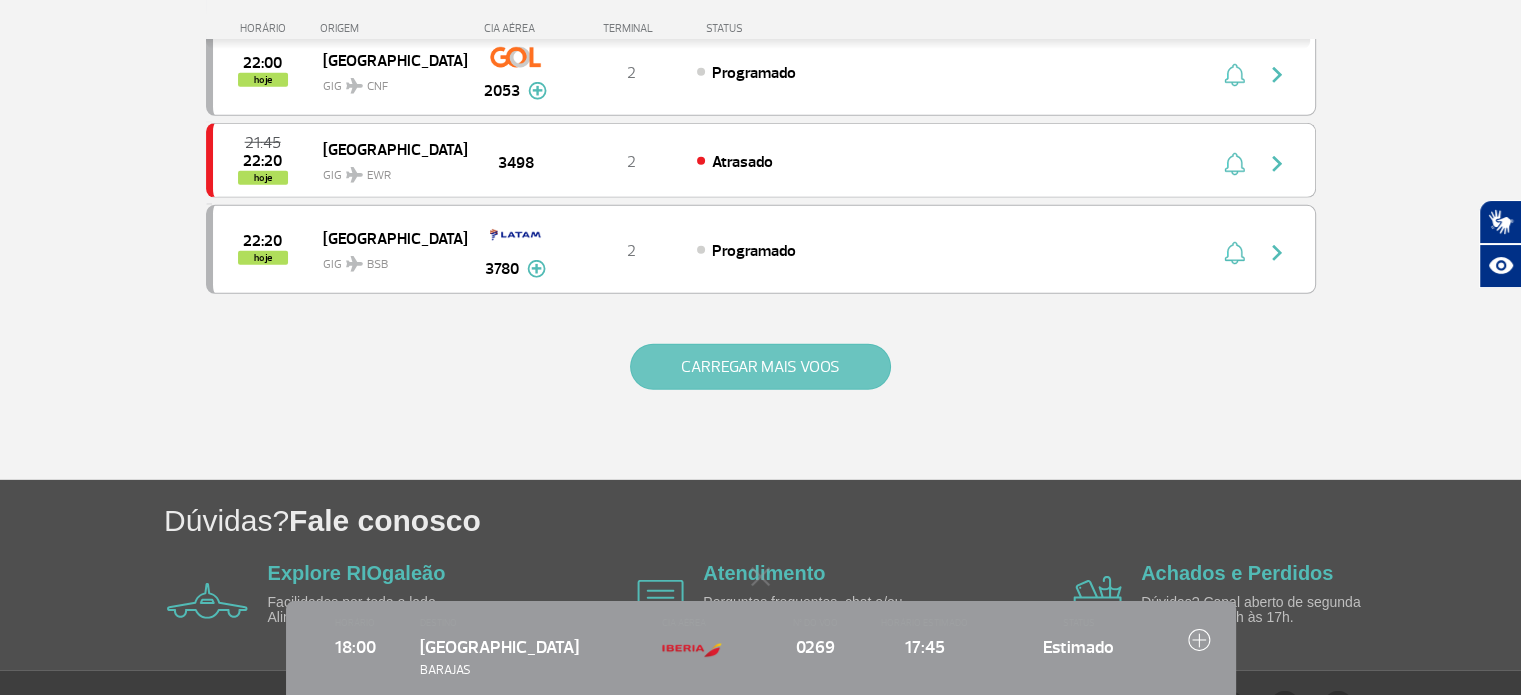 click on "CARREGAR MAIS VOOS" at bounding box center (760, 367) 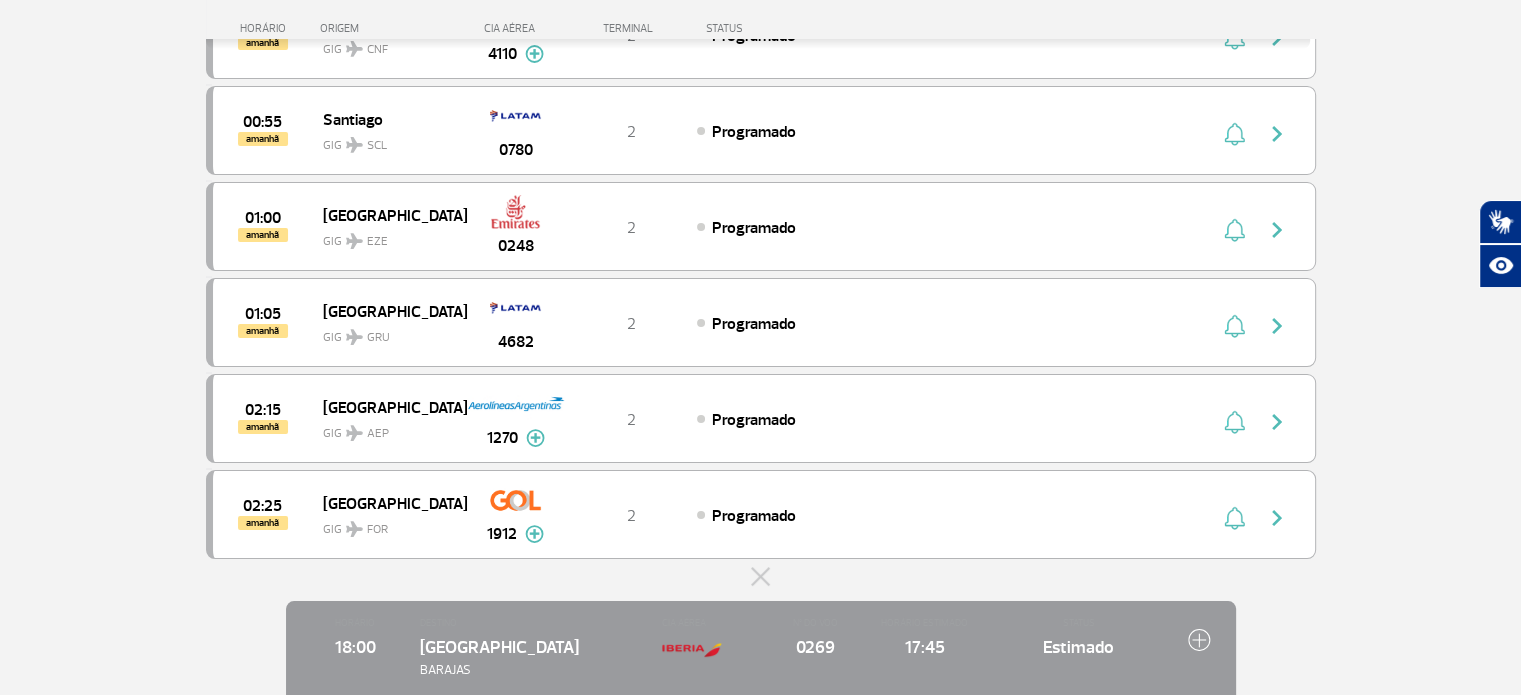 scroll, scrollTop: 7668, scrollLeft: 0, axis: vertical 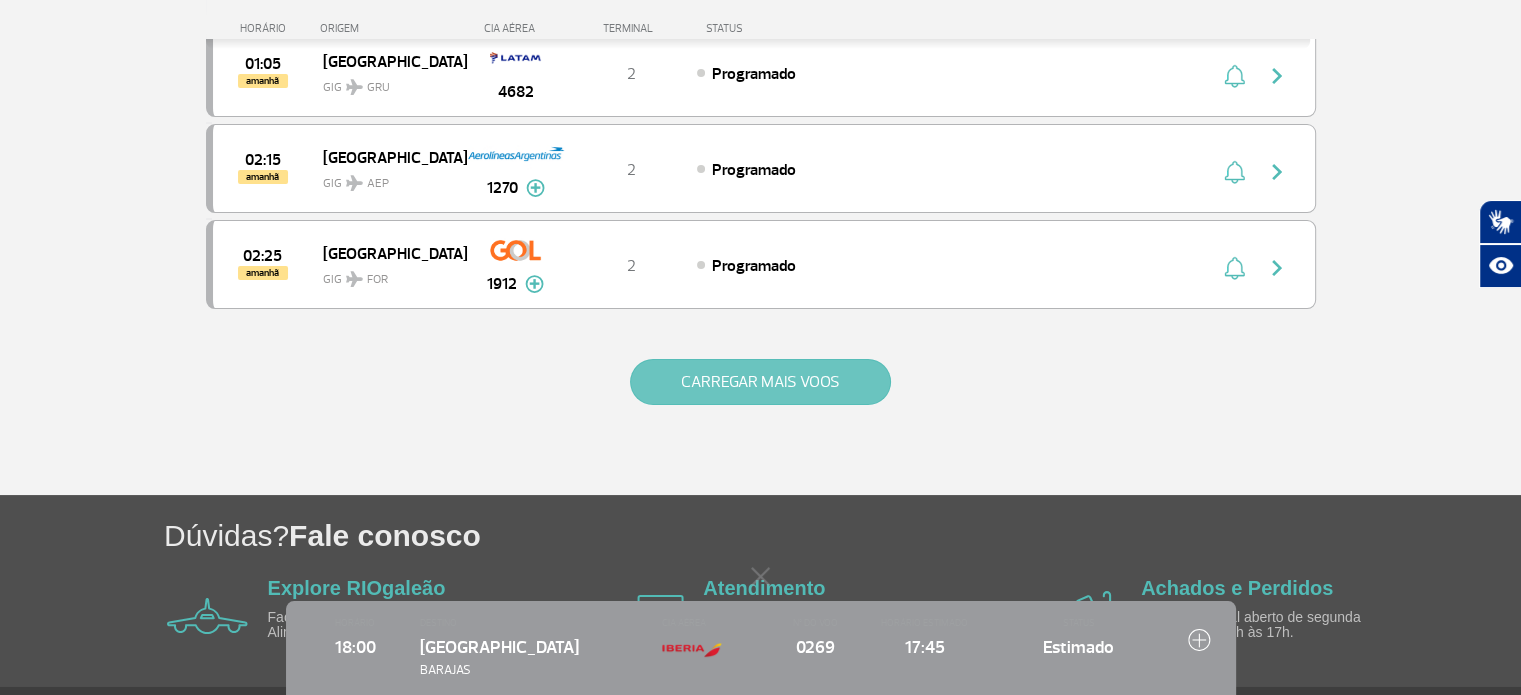 click on "CARREGAR MAIS VOOS" at bounding box center [760, 382] 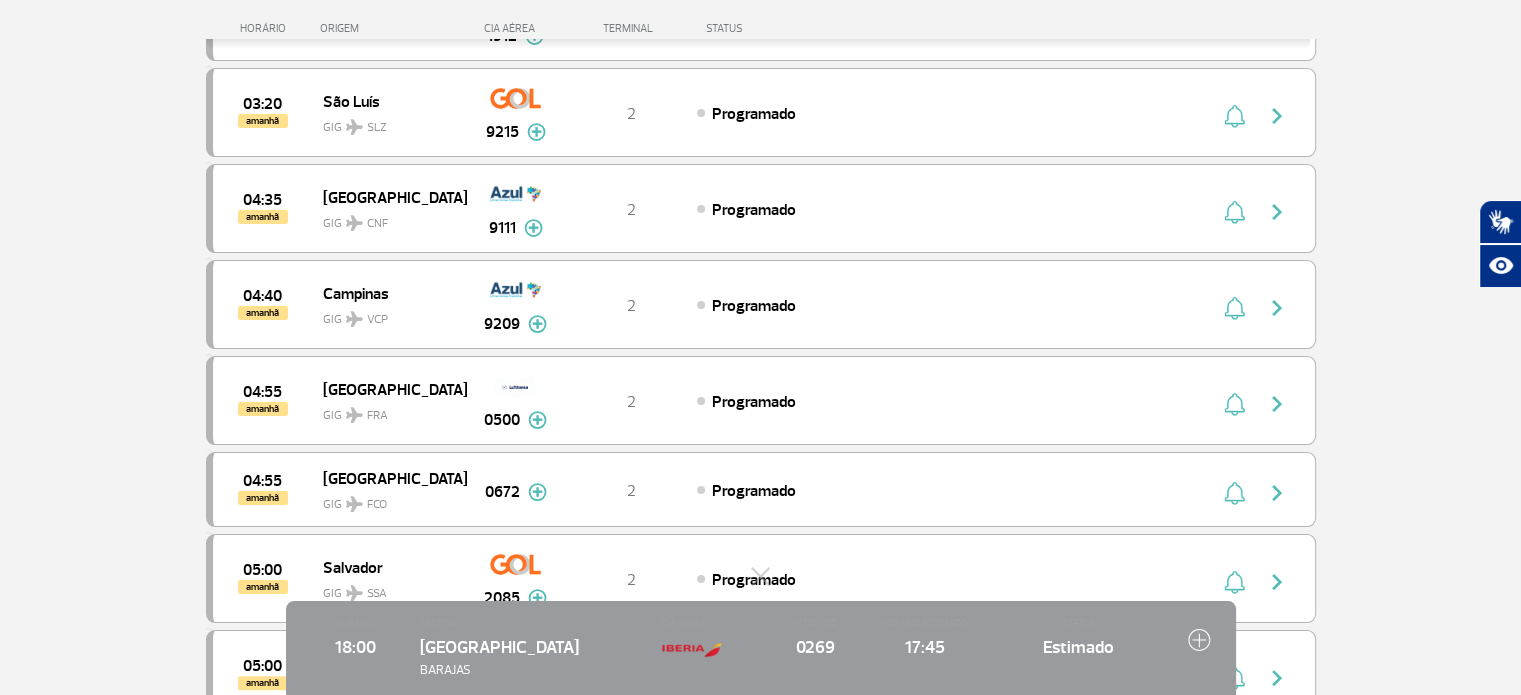 scroll, scrollTop: 8068, scrollLeft: 0, axis: vertical 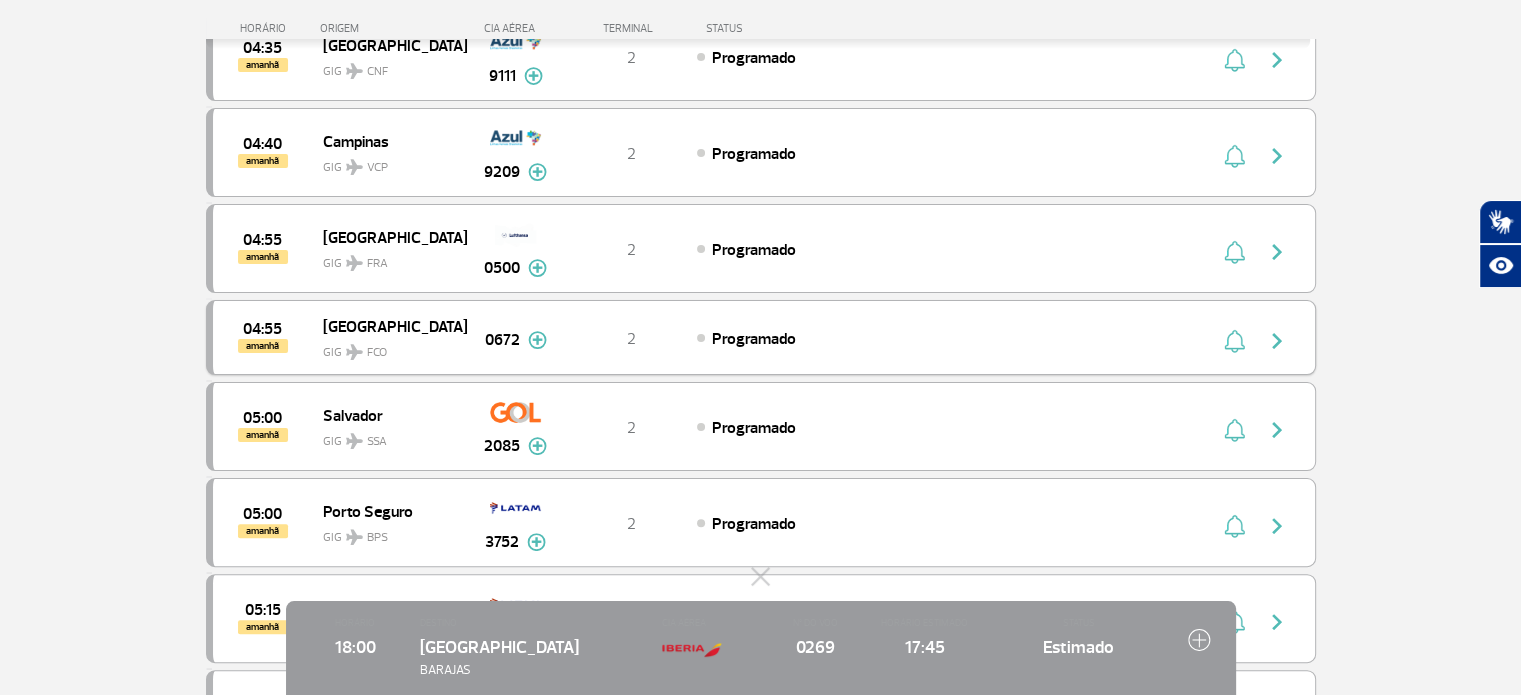 click at bounding box center [1234, 341] 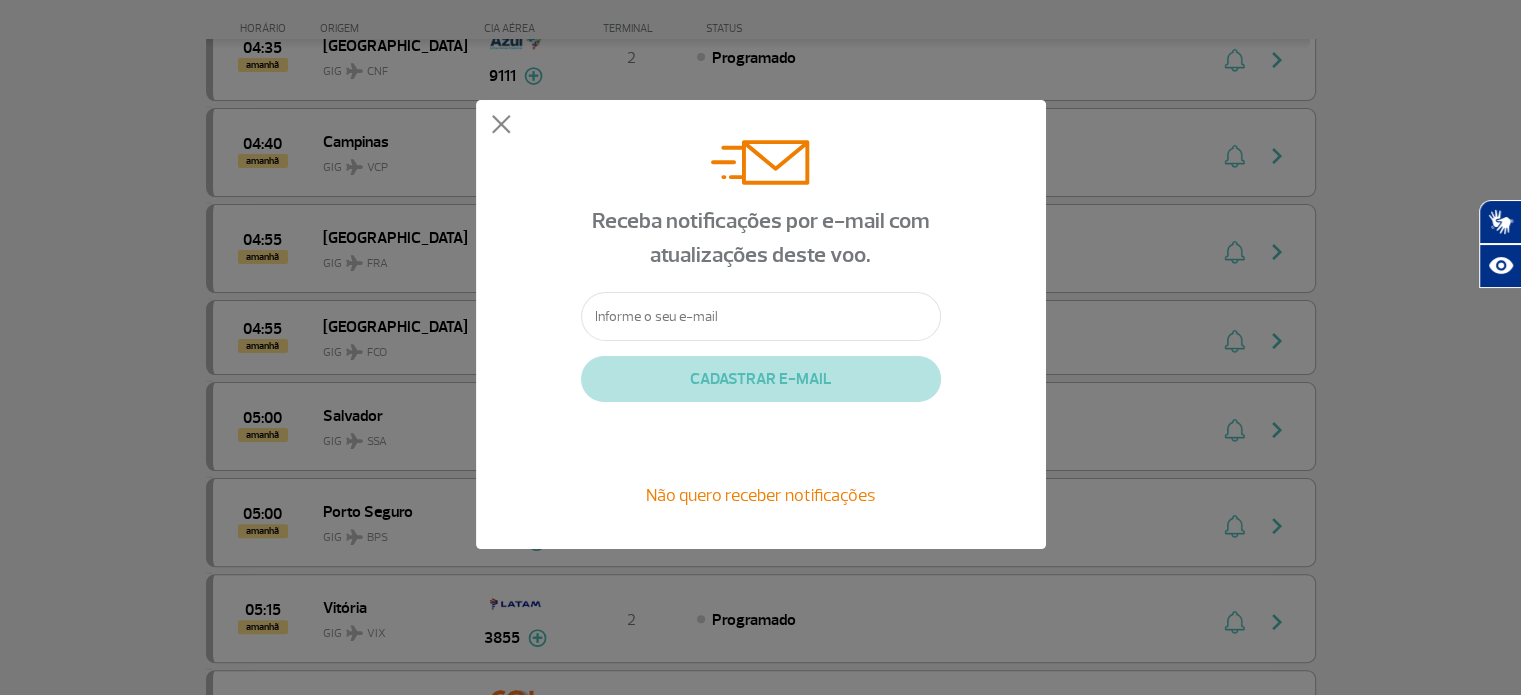 click 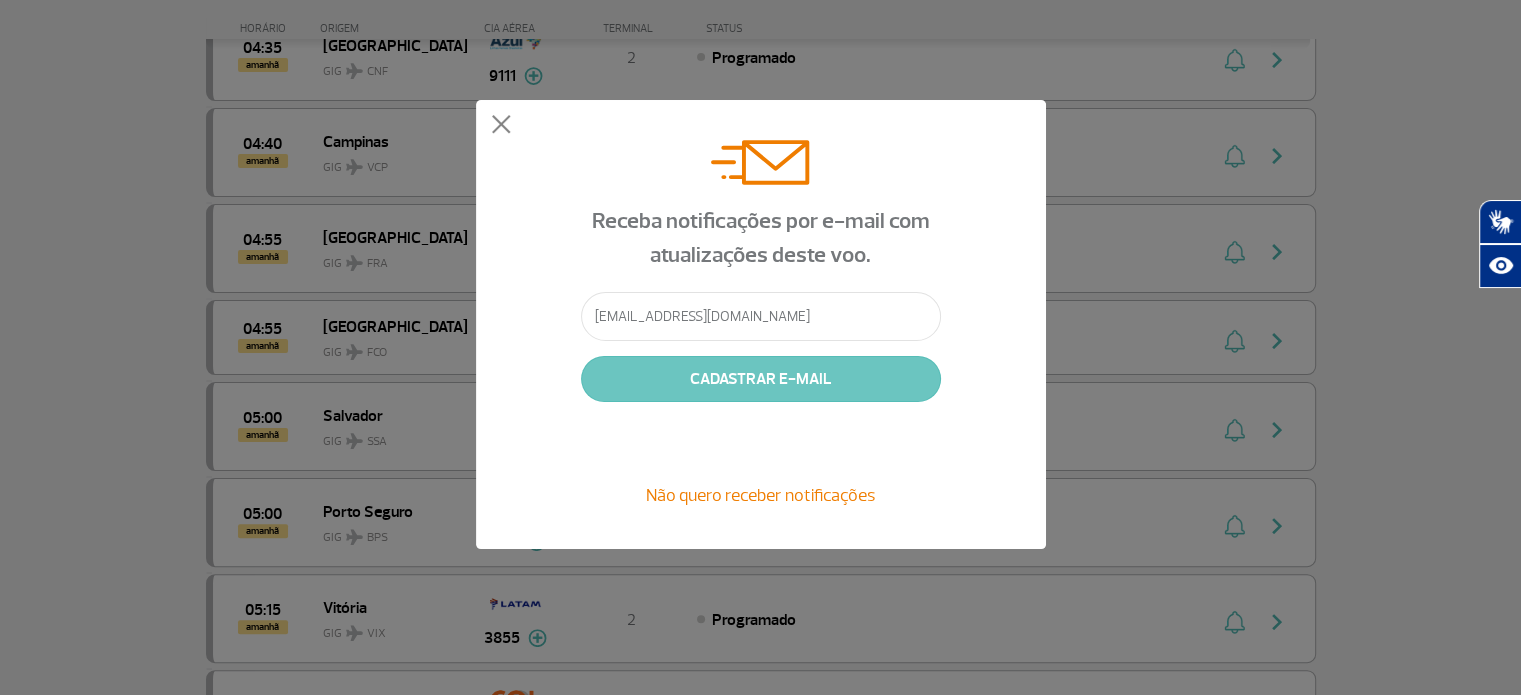 type on "[EMAIL_ADDRESS][DOMAIN_NAME]" 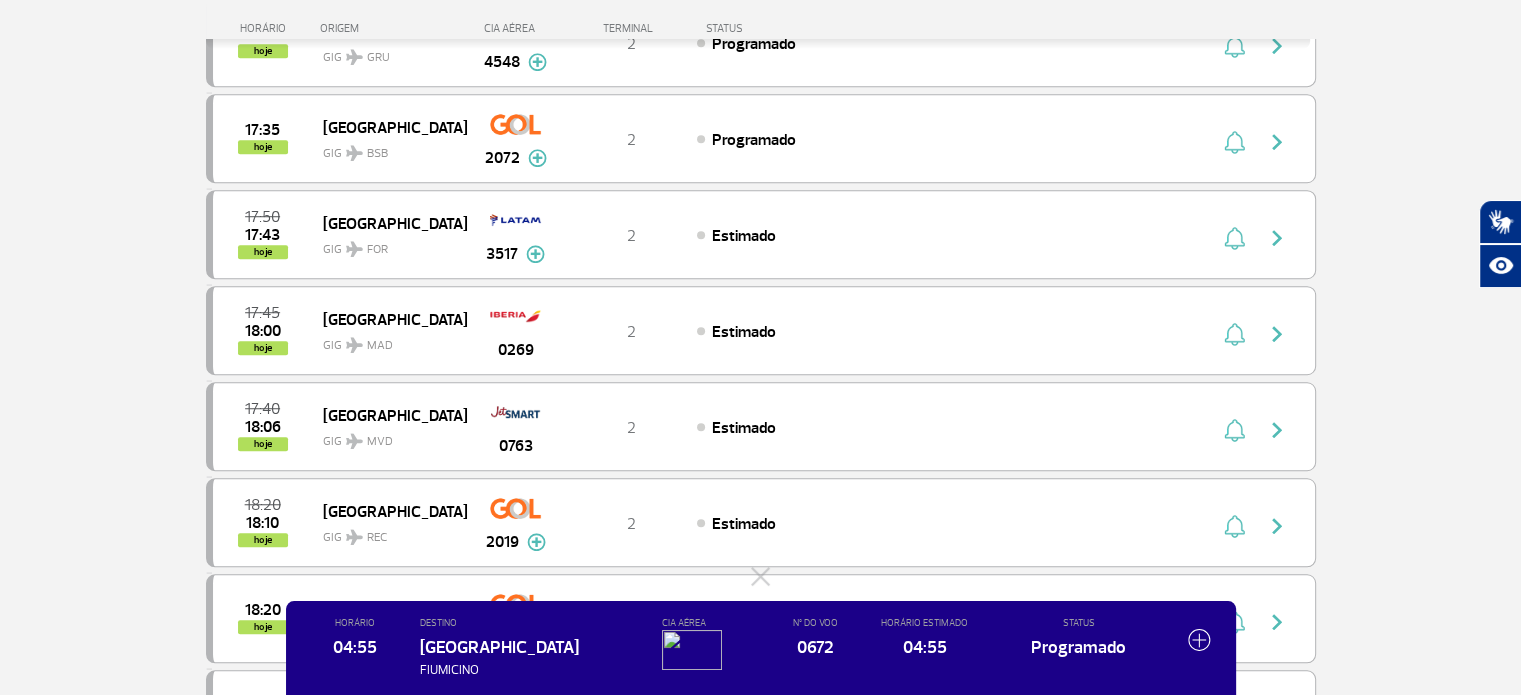 scroll, scrollTop: 270, scrollLeft: 0, axis: vertical 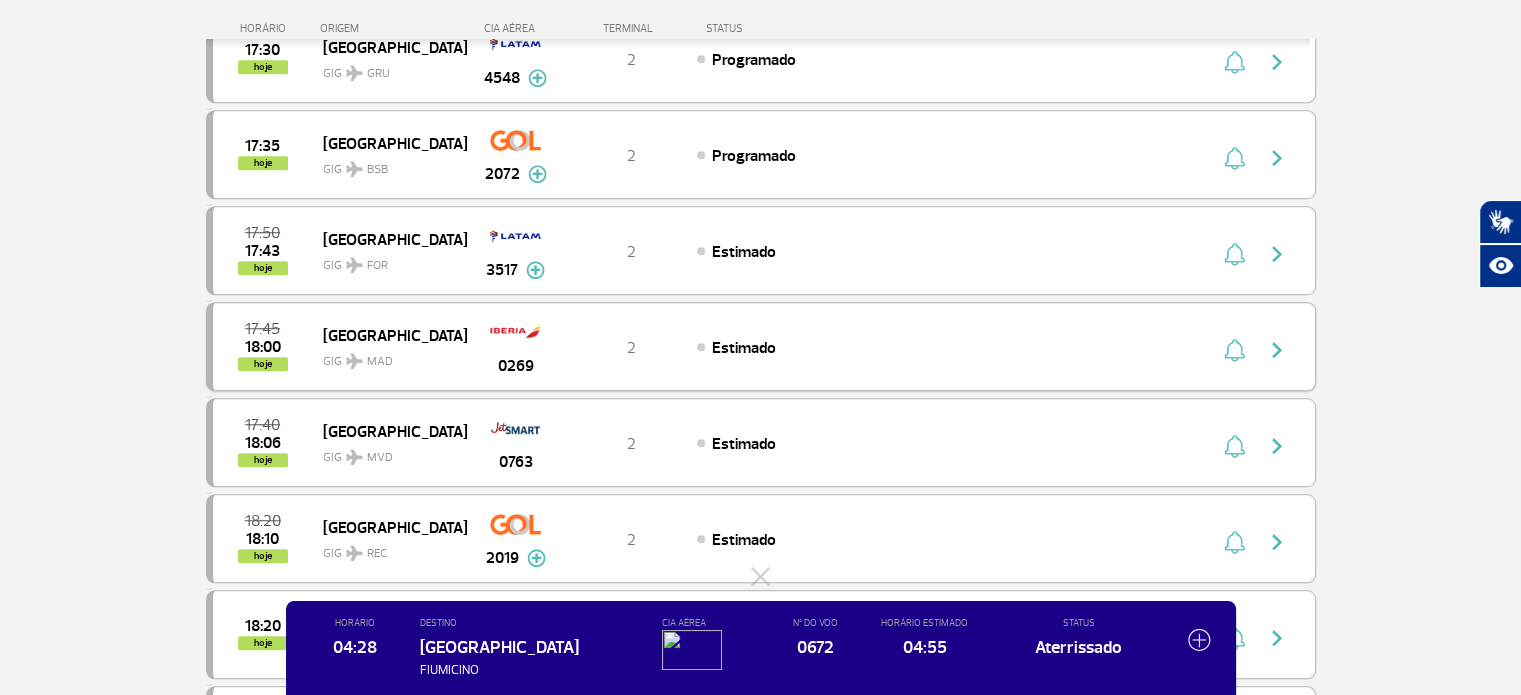 click on "Estimado" at bounding box center [917, 347] 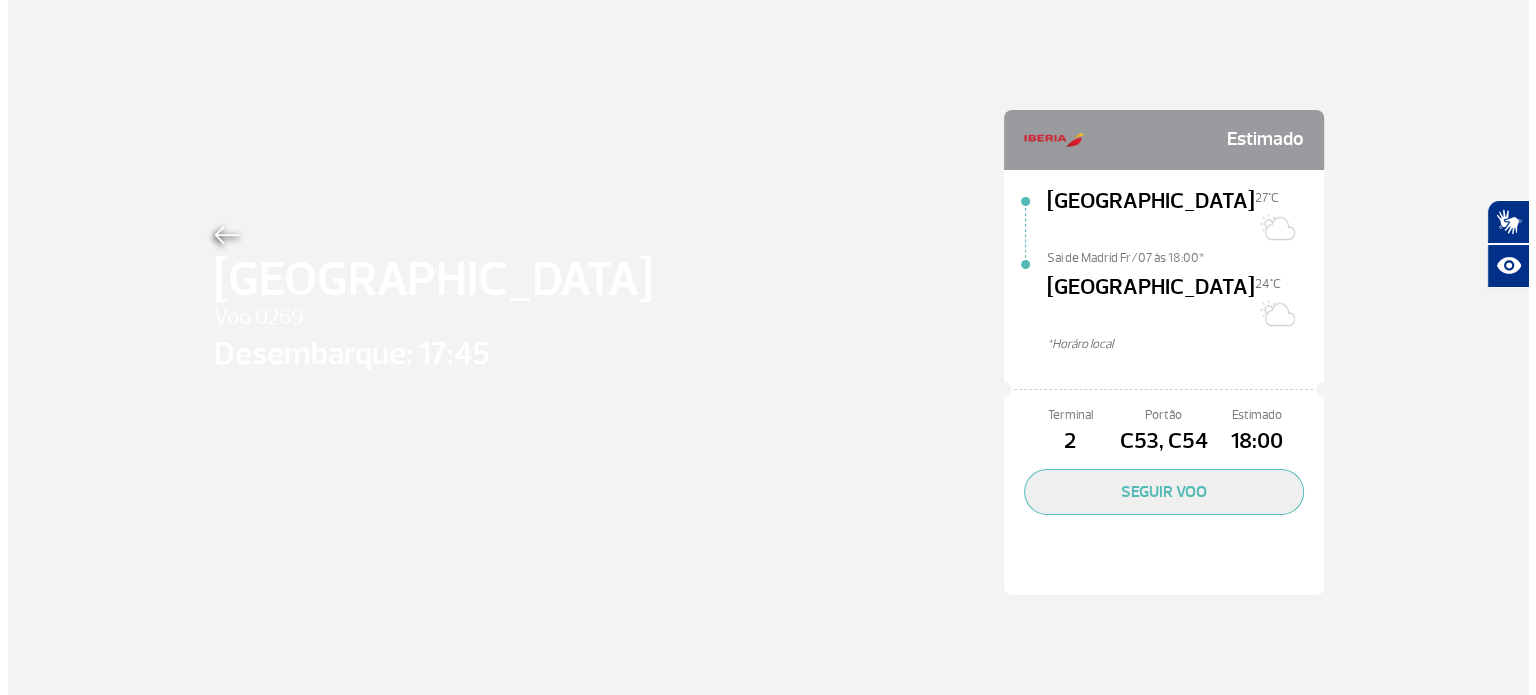 scroll, scrollTop: 0, scrollLeft: 0, axis: both 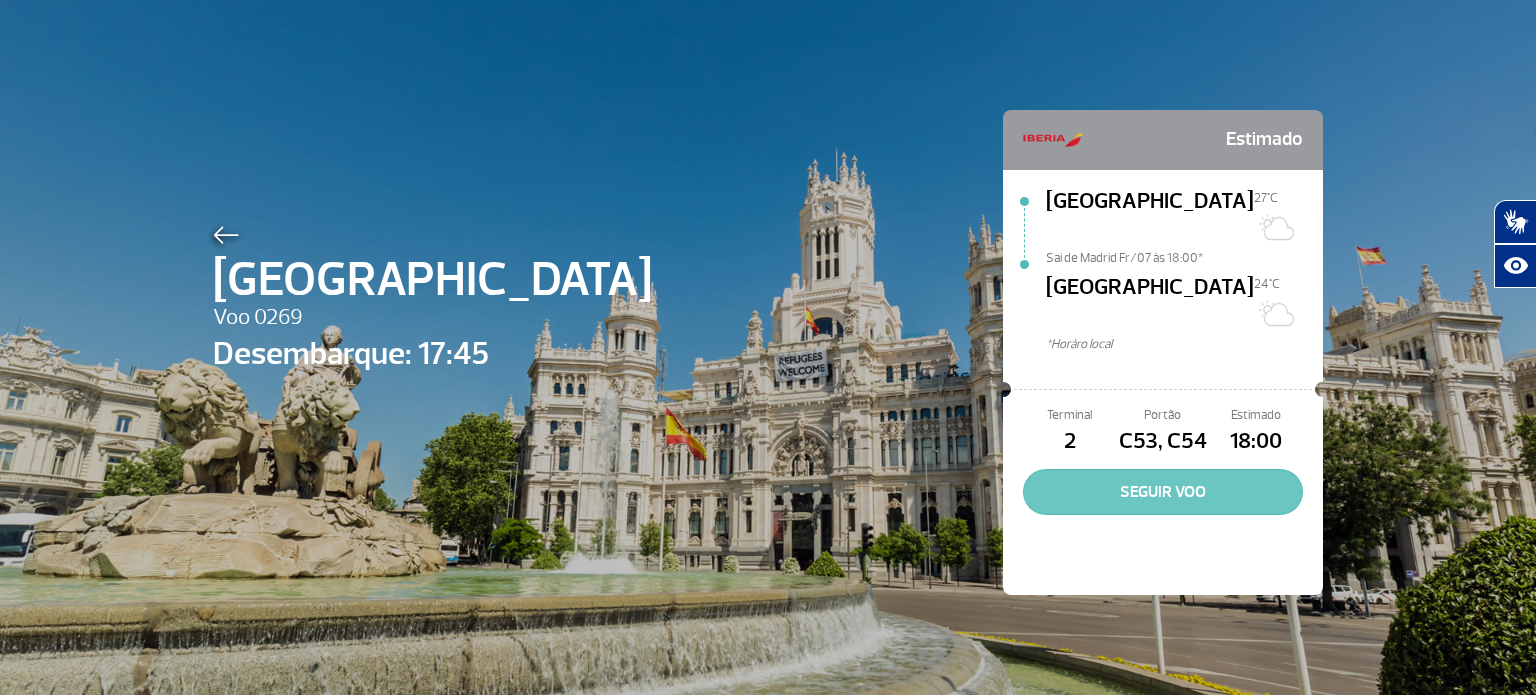 click on "SEGUIR VOO" 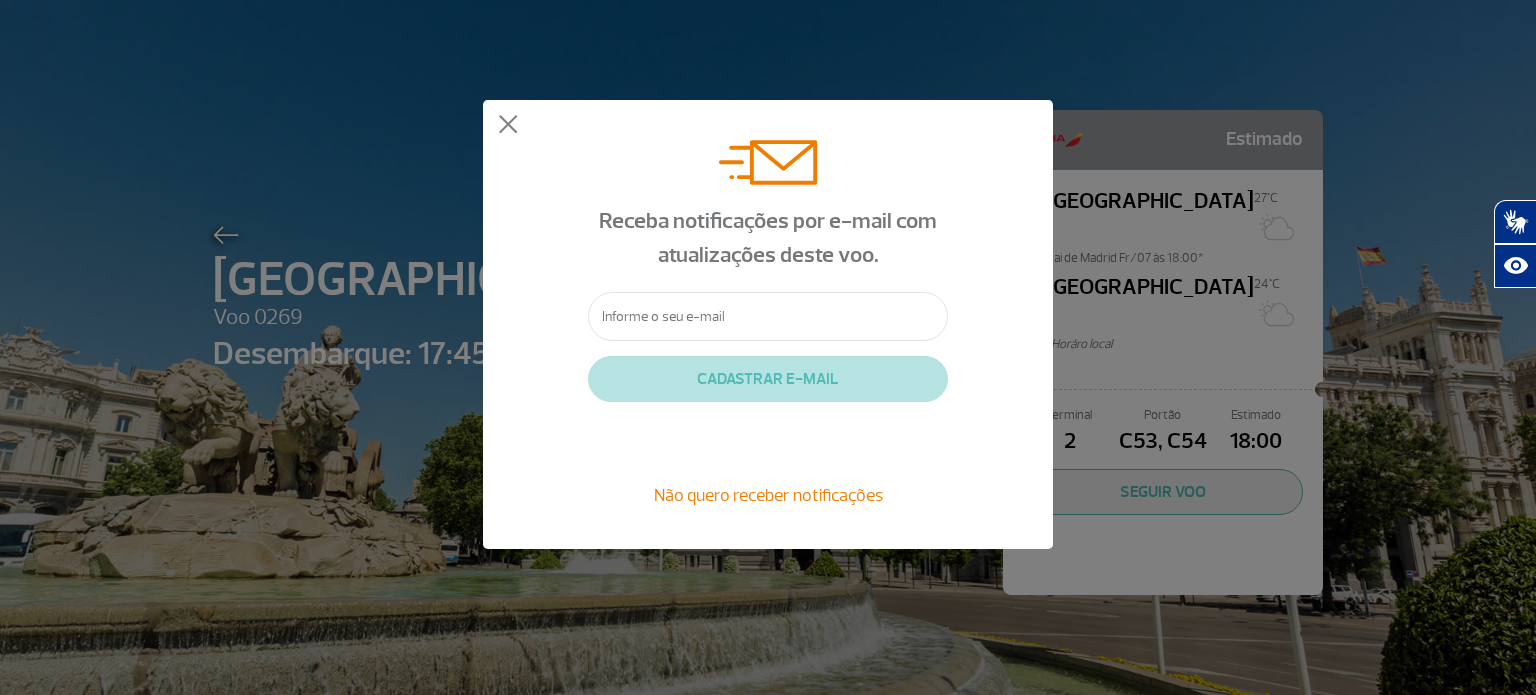 click 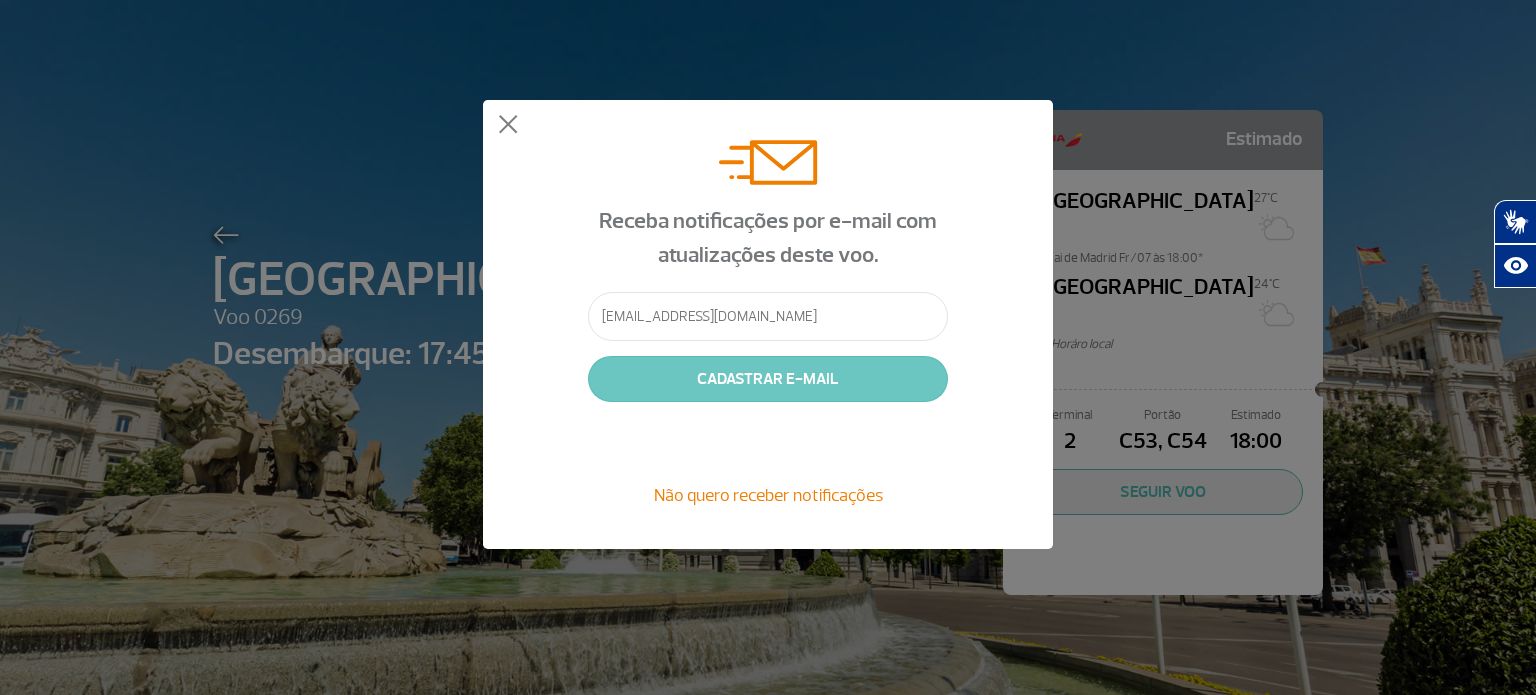 type on "[EMAIL_ADDRESS][DOMAIN_NAME]" 